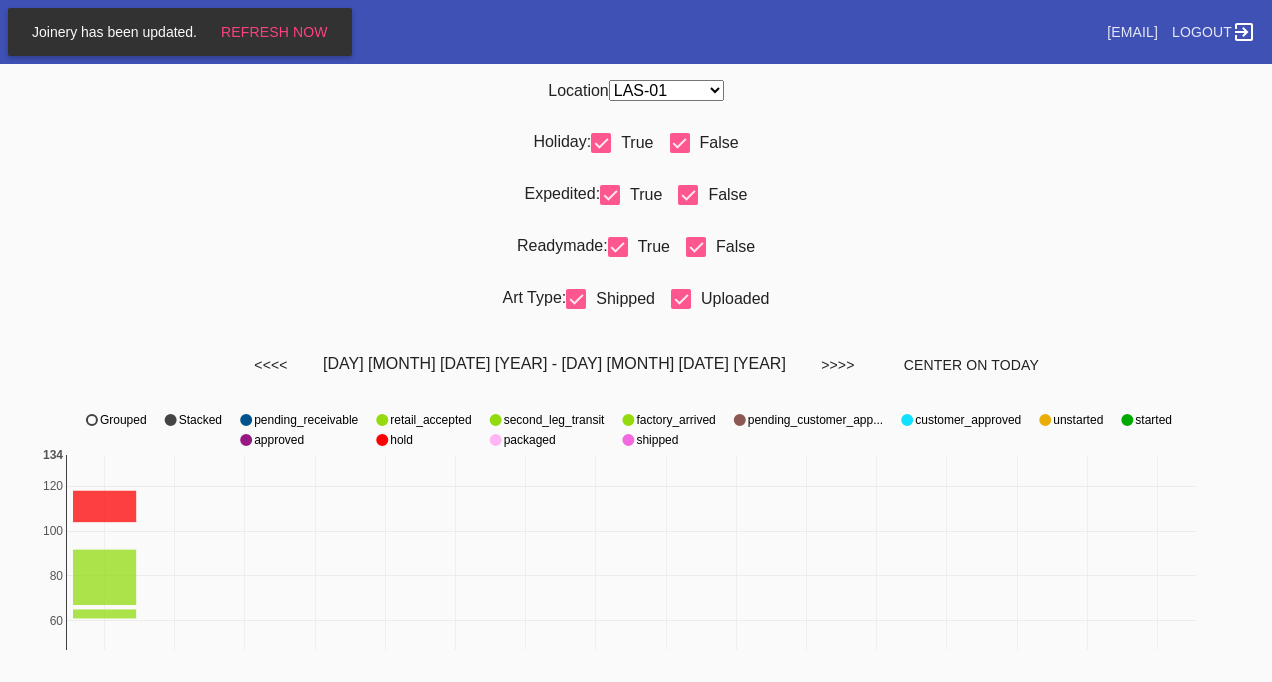 select on "number:50" 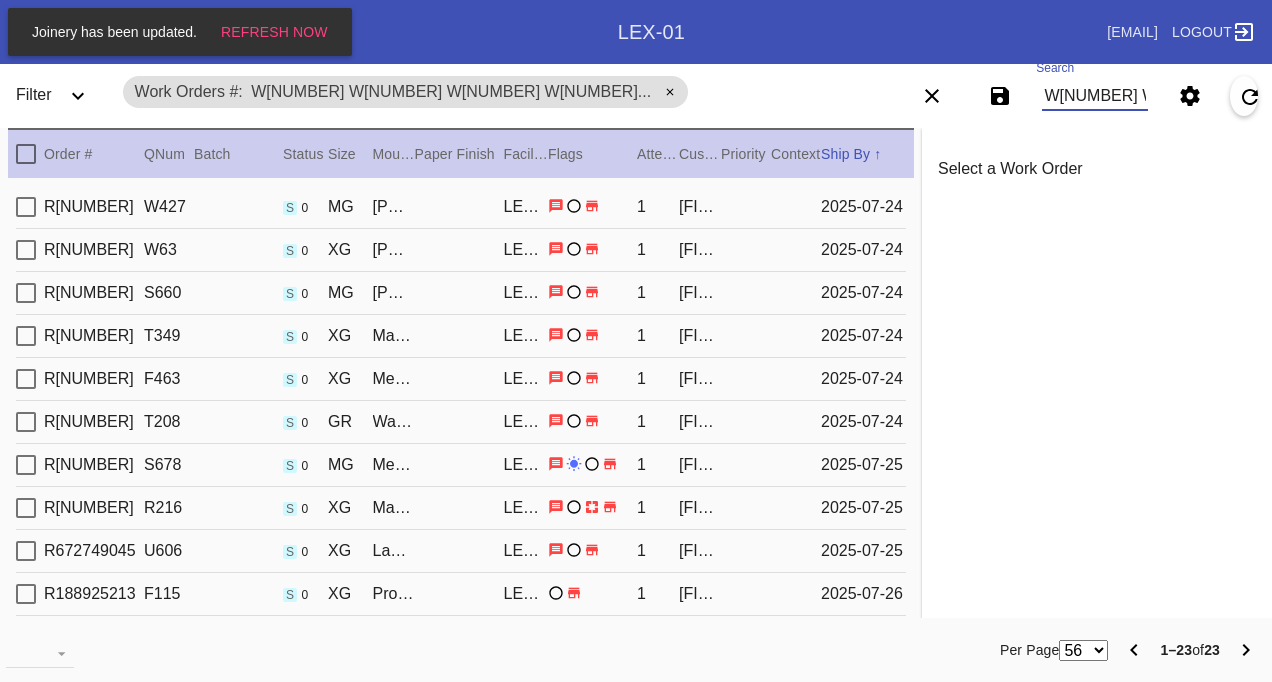 scroll, scrollTop: 0, scrollLeft: 0, axis: both 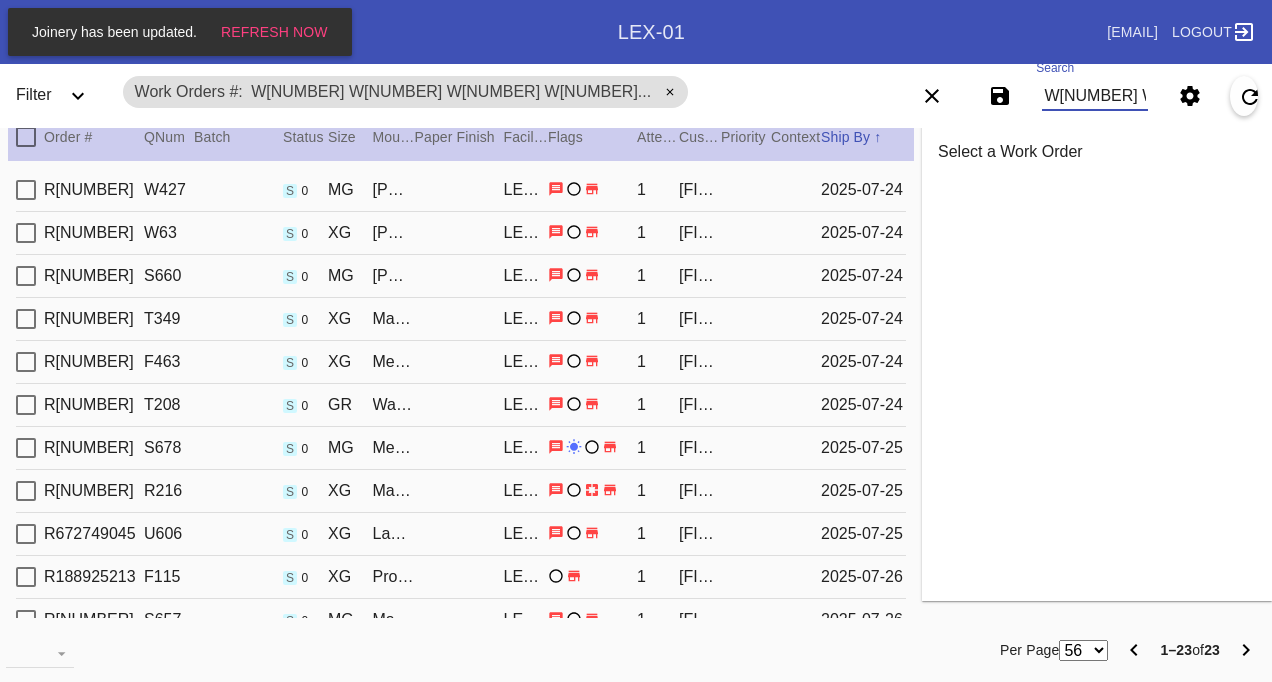 click on "W493434004177410 W773184590291685 W308260613697836 W260502909202598 W356093513329128 W873562919266494 W116503941669601 W153063933181769 W483470470383401 W989461866882460 W329436975377193 W949795713348003 W563497560852710 W151159878796840 W478440981105545 W310351470047372 W983675140699040 W819355785842709 W943708441728593 W509263440418150 W213711180565279 W666890159048464 W780493460185541" at bounding box center [1094, 96] 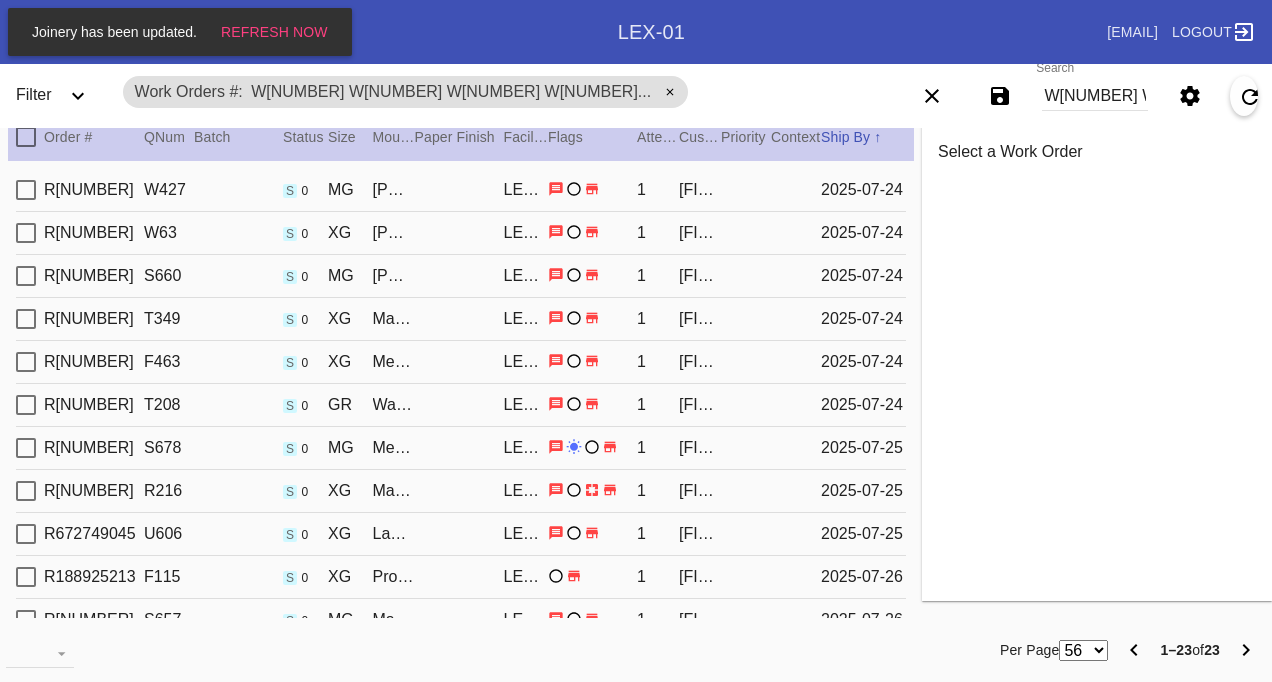 click 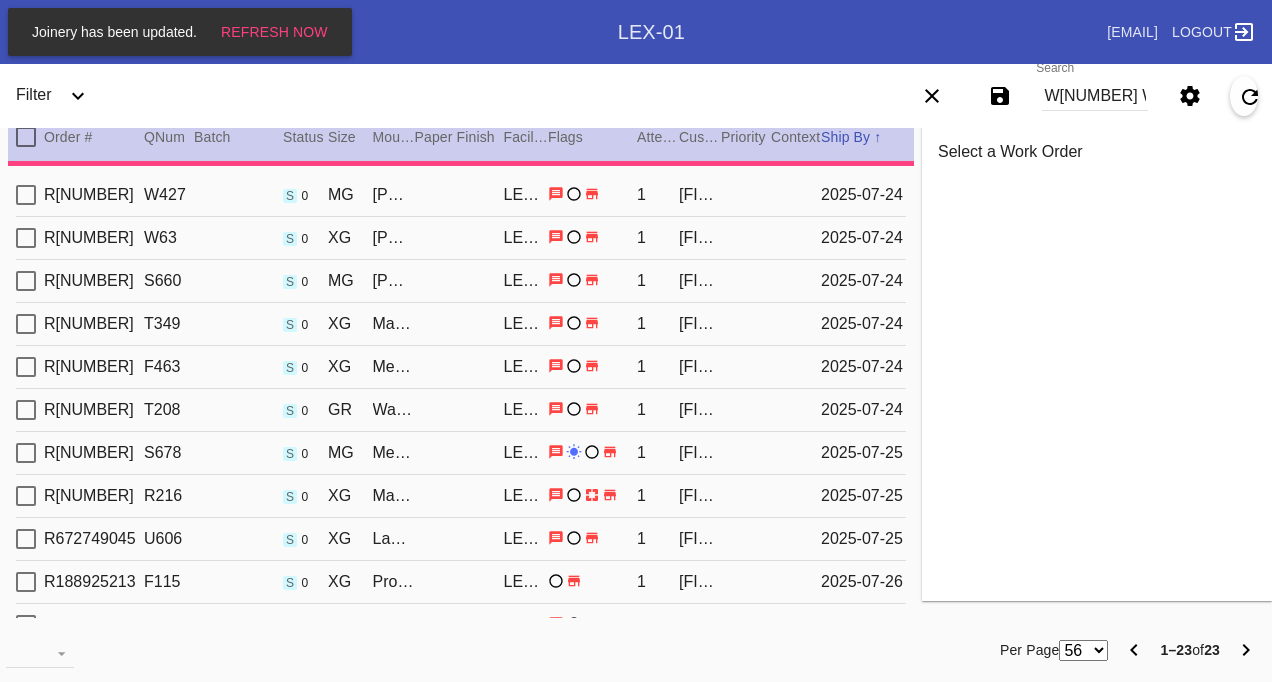click on "W493434004177410 W773184590291685 W308260613697836 W260502909202598 W356093513329128 W873562919266494 W116503941669601 W153063933181769 W483470470383401 W989461866882460 W329436975377193 W949795713348003 W563497560852710 W151159878796840 W478440981105545 W310351470047372 W983675140699040 W819355785842709 W943708441728593 W509263440418150 W213711180565279 W666890159048464 W780493460185541" at bounding box center [1094, 96] 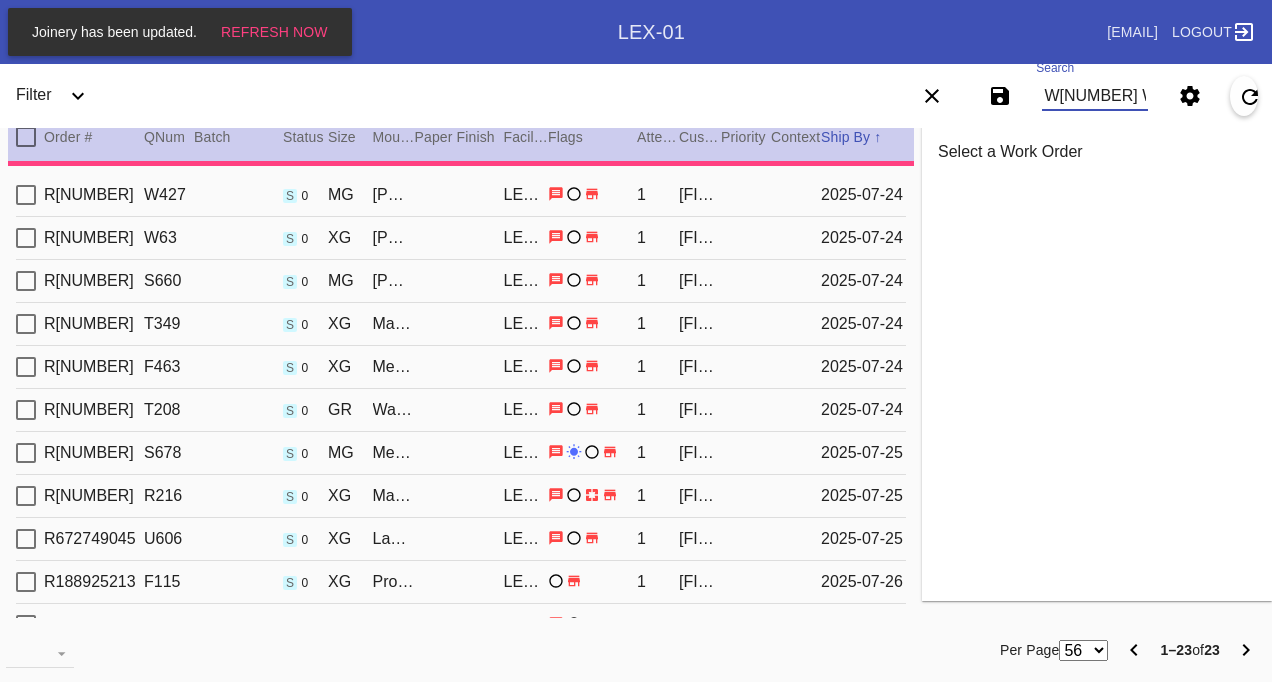 click on "W493434004177410 W773184590291685 W308260613697836 W260502909202598 W356093513329128 W873562919266494 W116503941669601 W153063933181769 W483470470383401 W989461866882460 W329436975377193 W949795713348003 W563497560852710 W151159878796840 W478440981105545 W310351470047372 W983675140699040 W819355785842709 W943708441728593 W509263440418150 W213711180565279 W666890159048464 W780493460185541" at bounding box center (1094, 96) 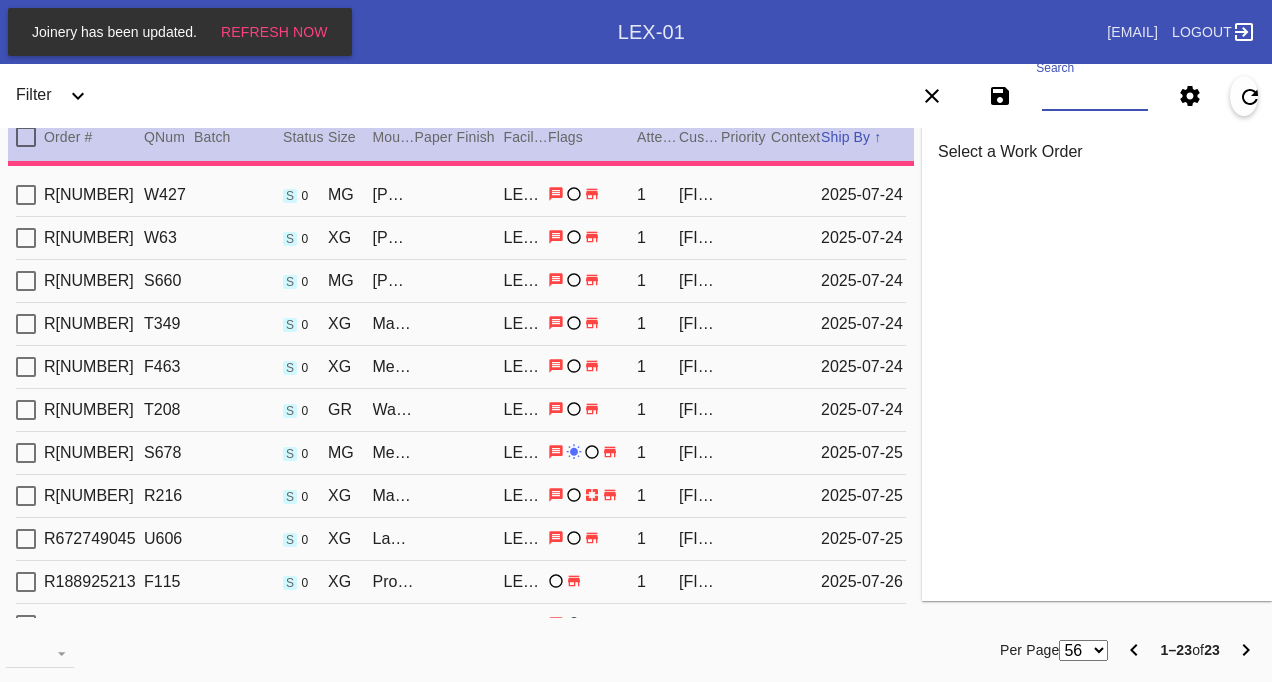 paste on "W812842604745937" 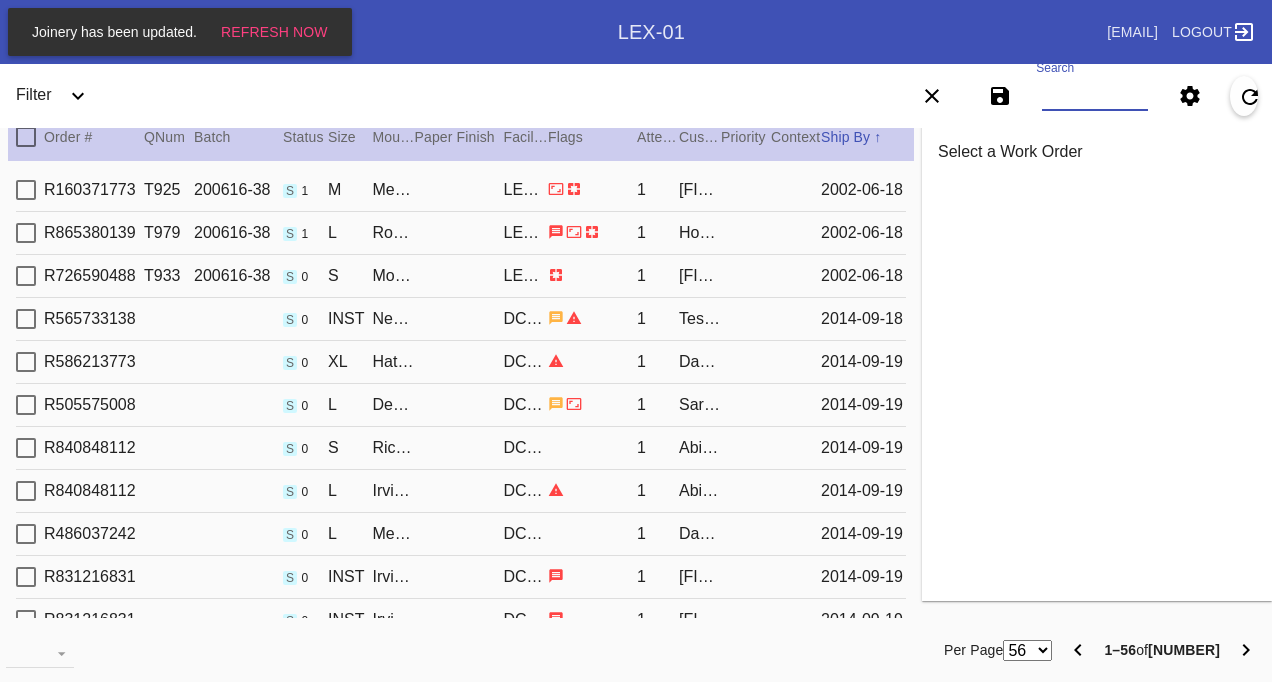 type on "W812842604745937" 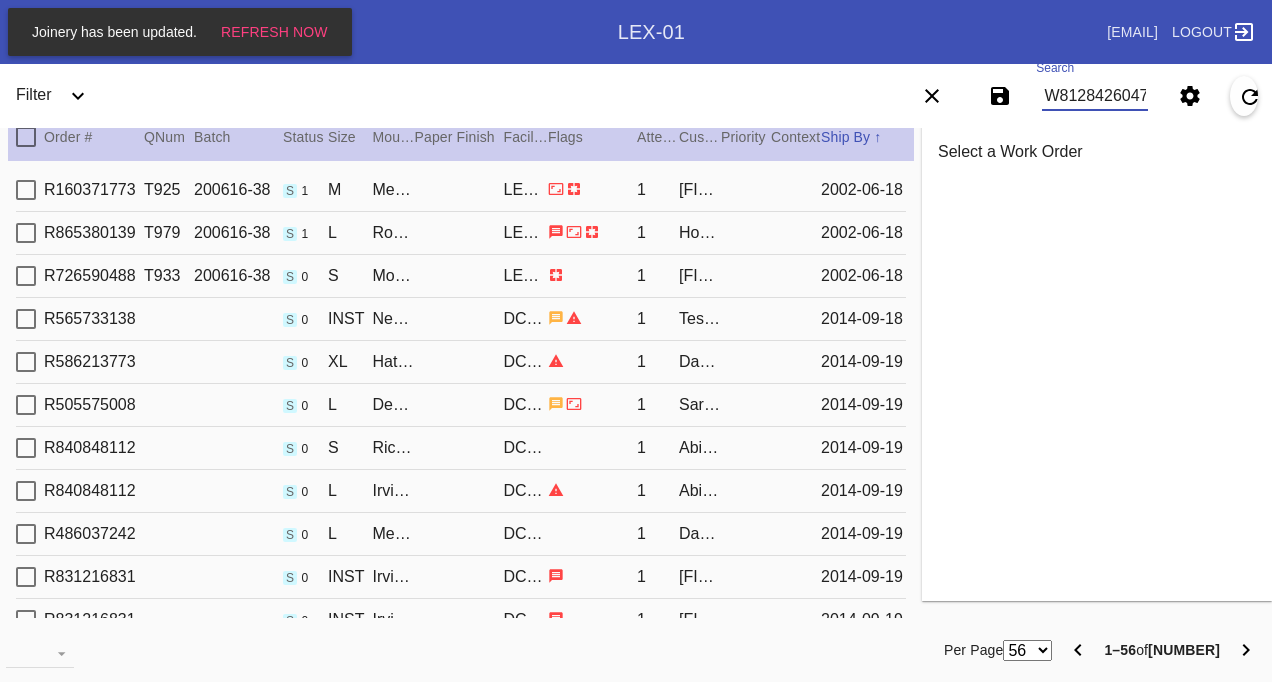 scroll, scrollTop: 0, scrollLeft: 48, axis: horizontal 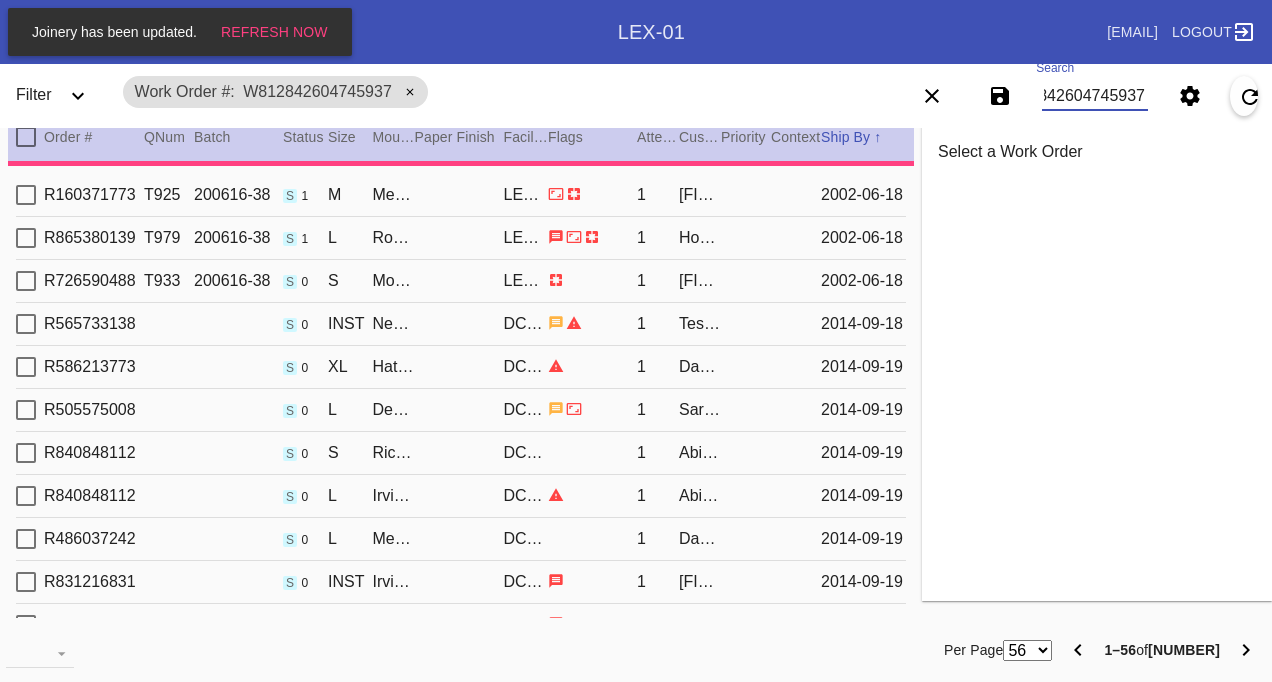 type on "2.5" 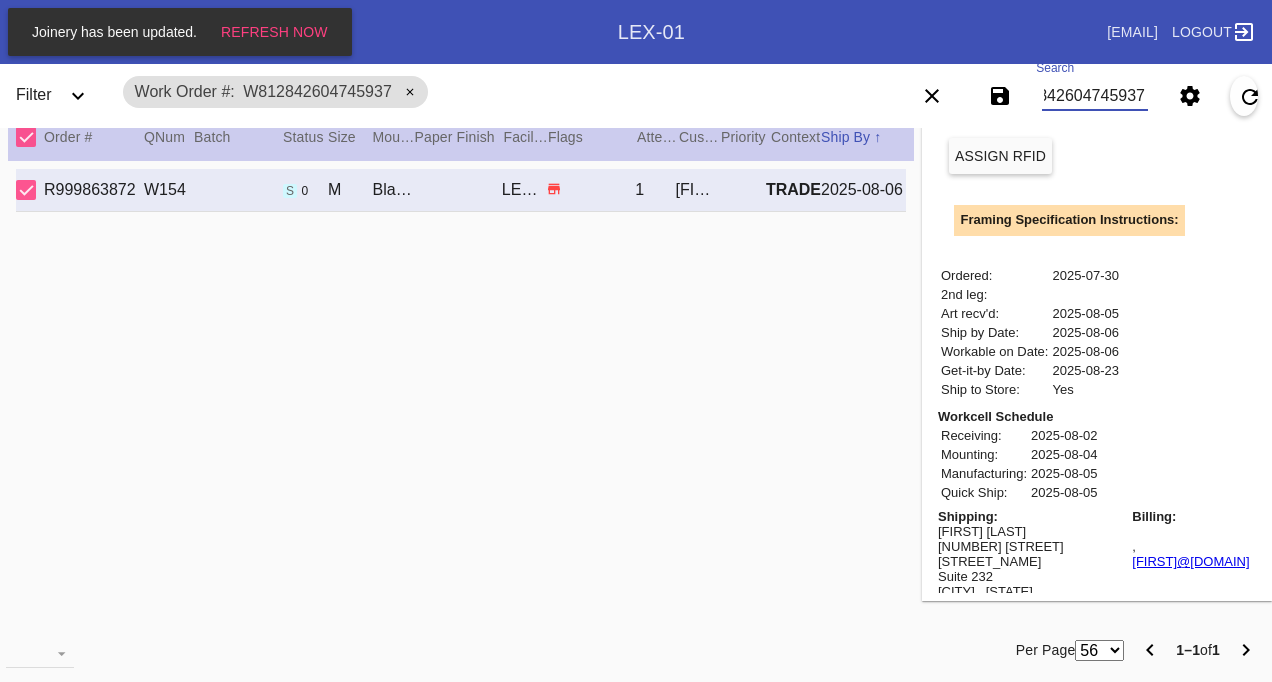 scroll, scrollTop: 600, scrollLeft: 0, axis: vertical 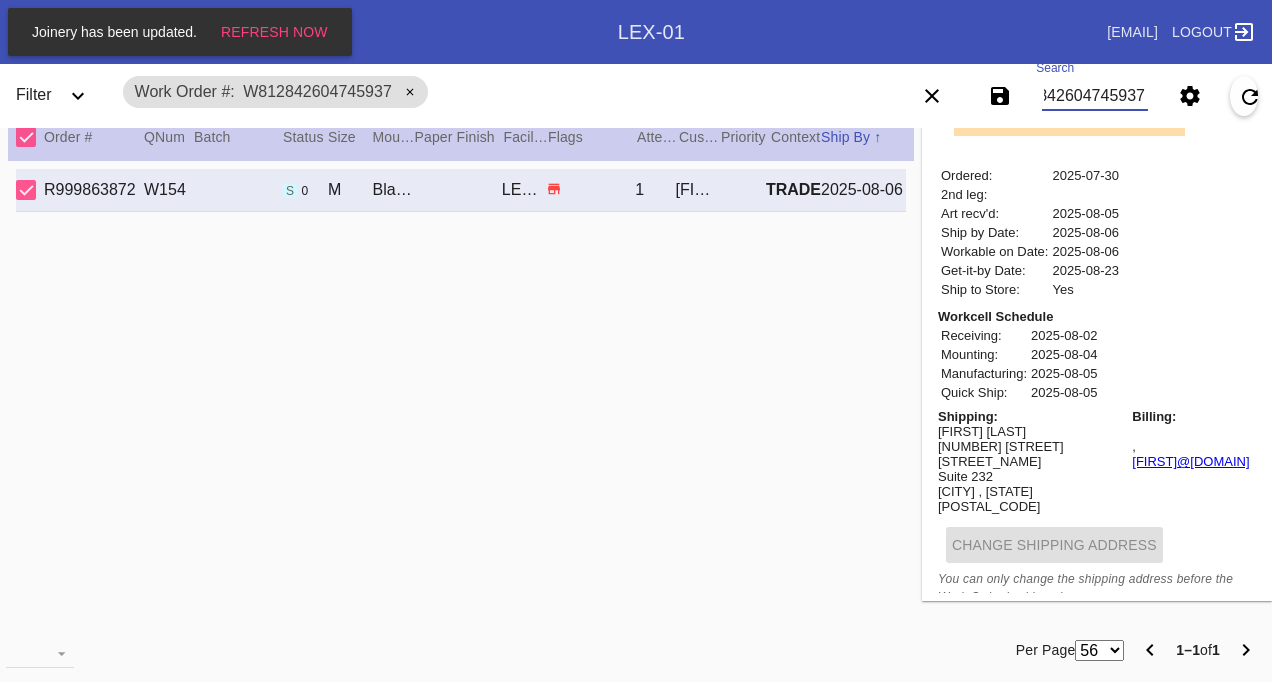 type on "W812842604745937" 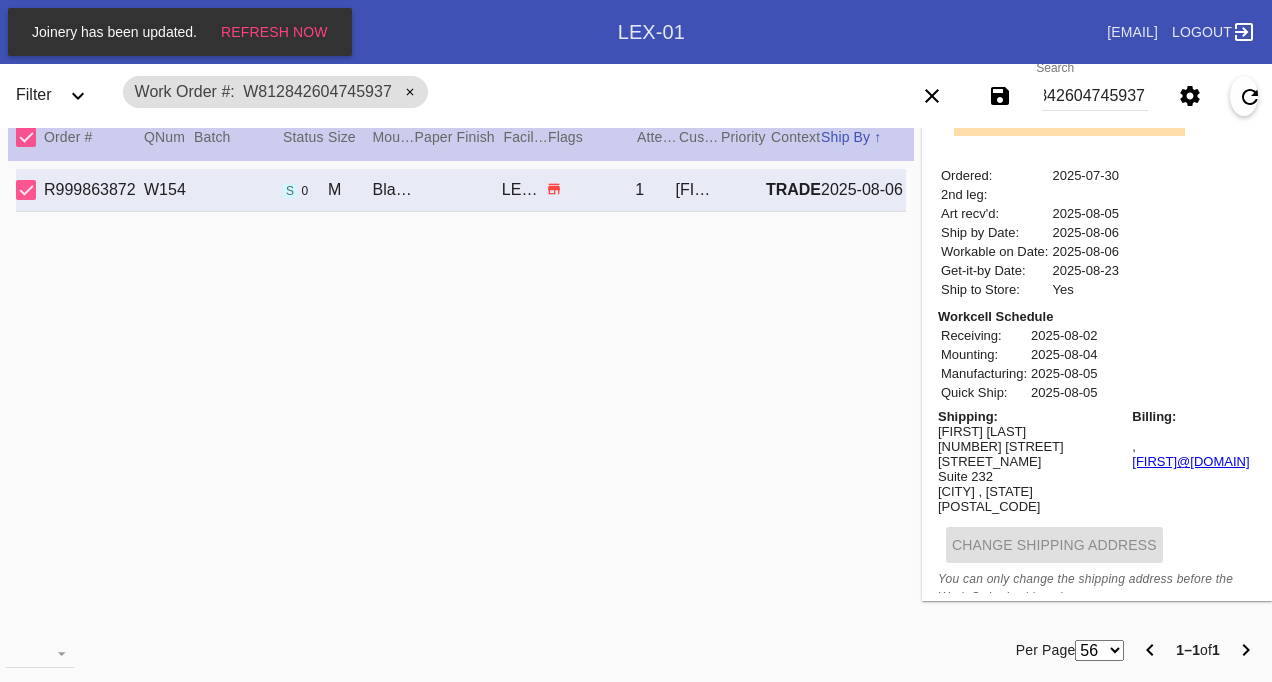 scroll, scrollTop: 0, scrollLeft: 0, axis: both 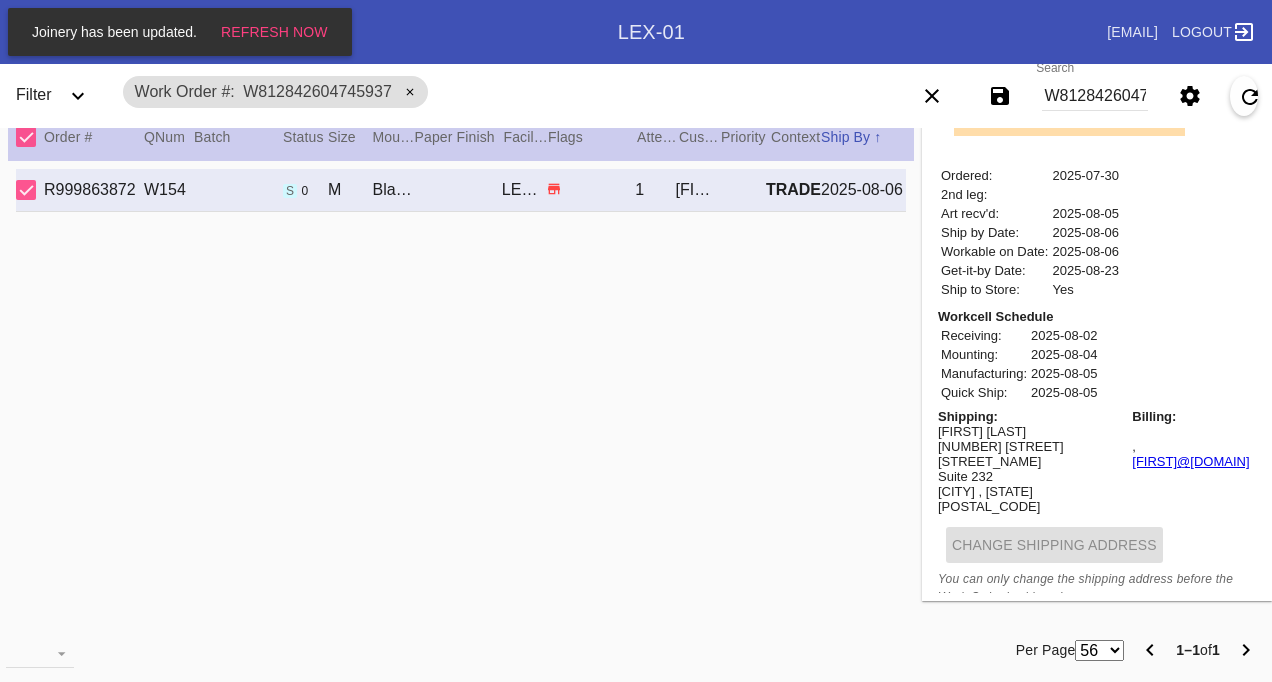 click on "R999863872 W154 s   0 M Black Walnut (Gallery) / Dove White LEX-01 1 Holland Wiles
TRADE 2025-08-06" at bounding box center (461, 389) 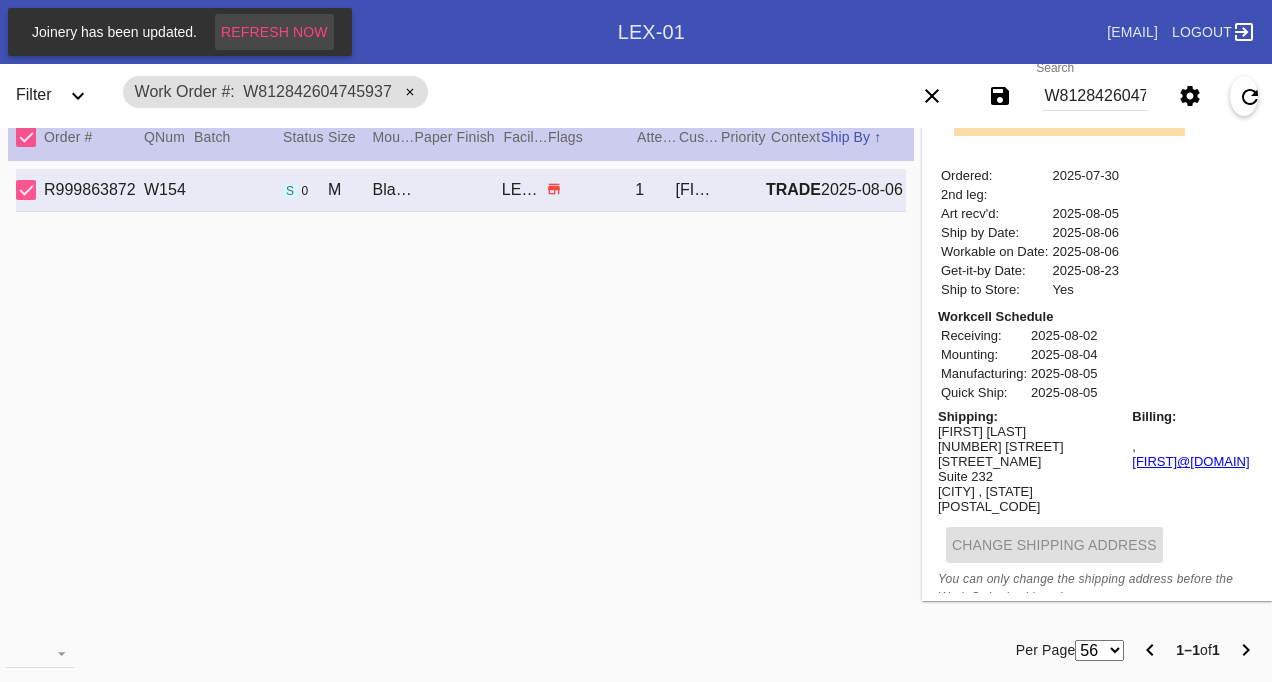 click on "Refresh Now" at bounding box center (274, 32) 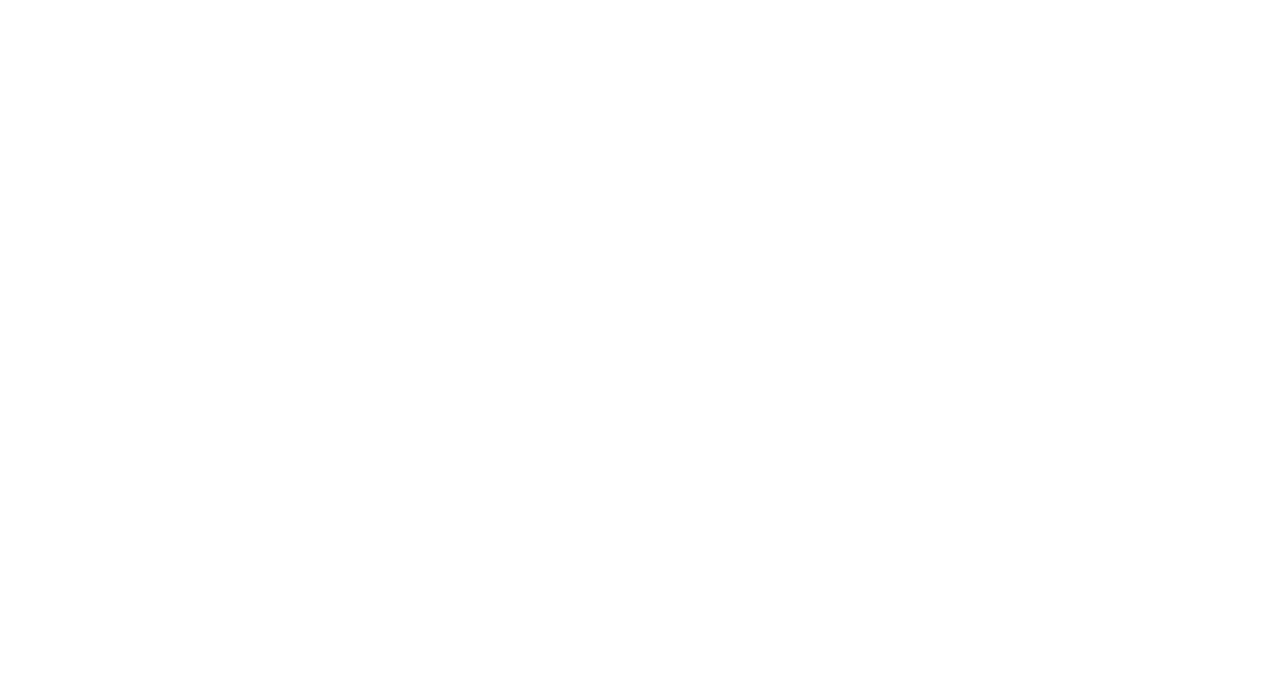 scroll, scrollTop: 0, scrollLeft: 0, axis: both 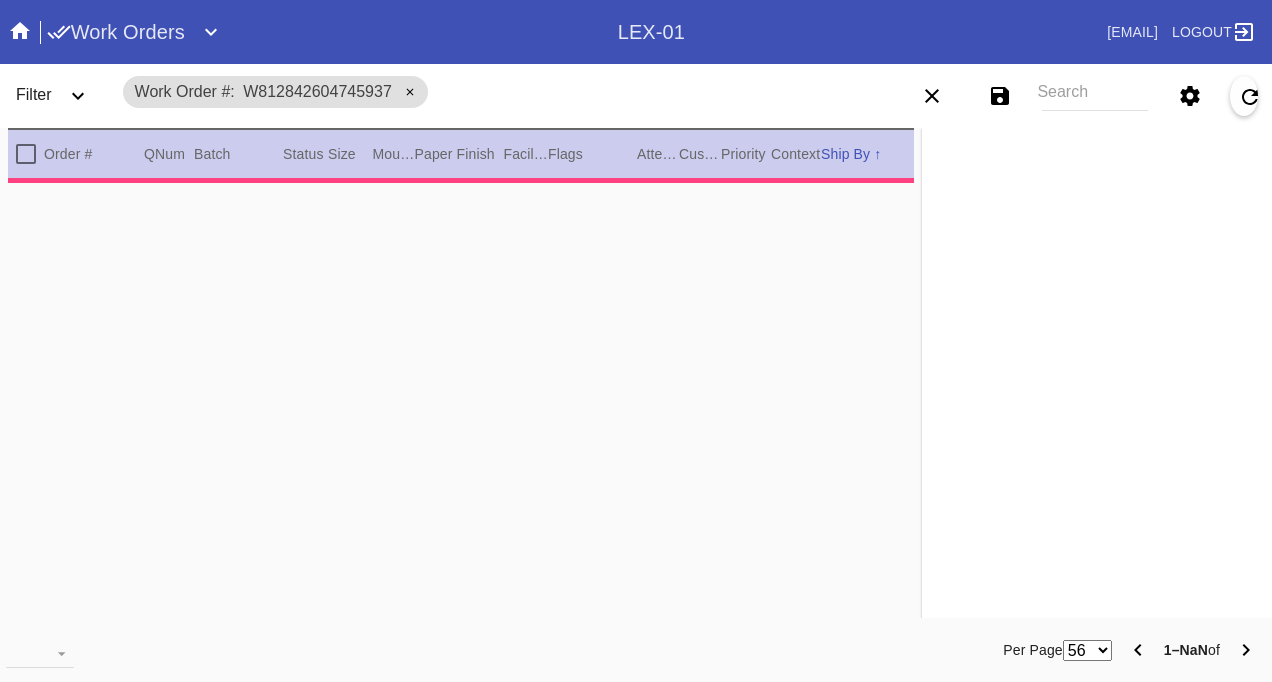 type on "2.5" 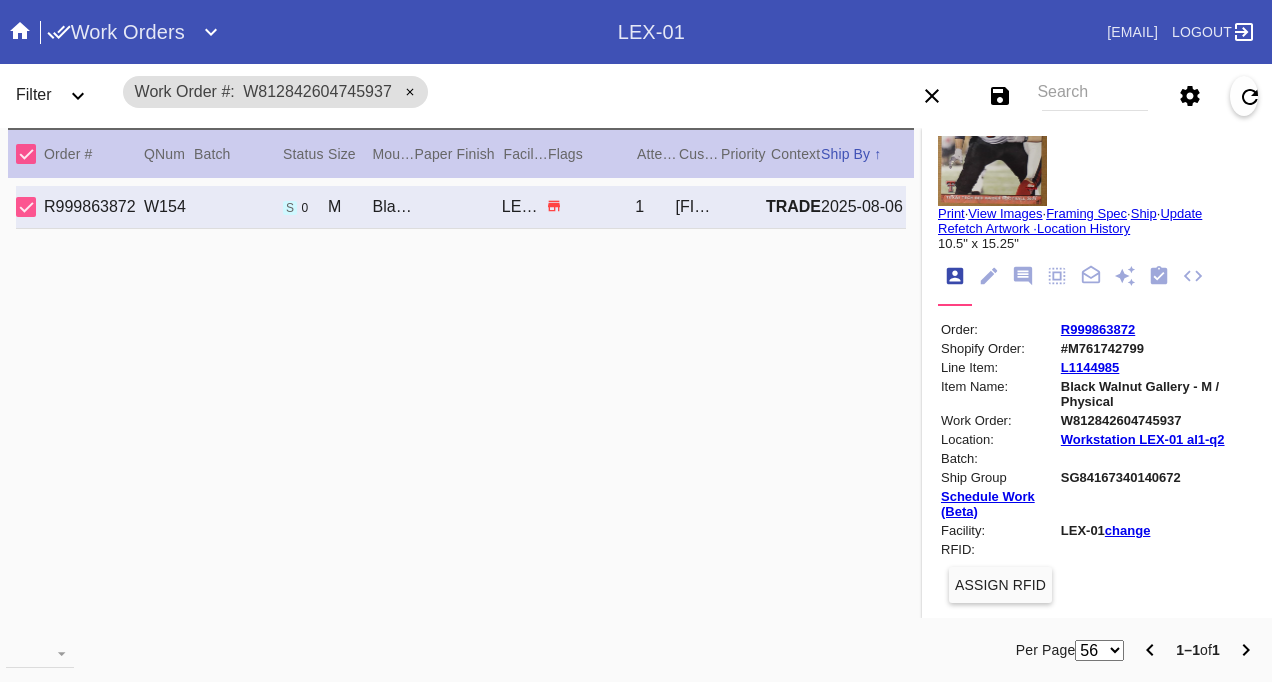 scroll, scrollTop: 0, scrollLeft: 0, axis: both 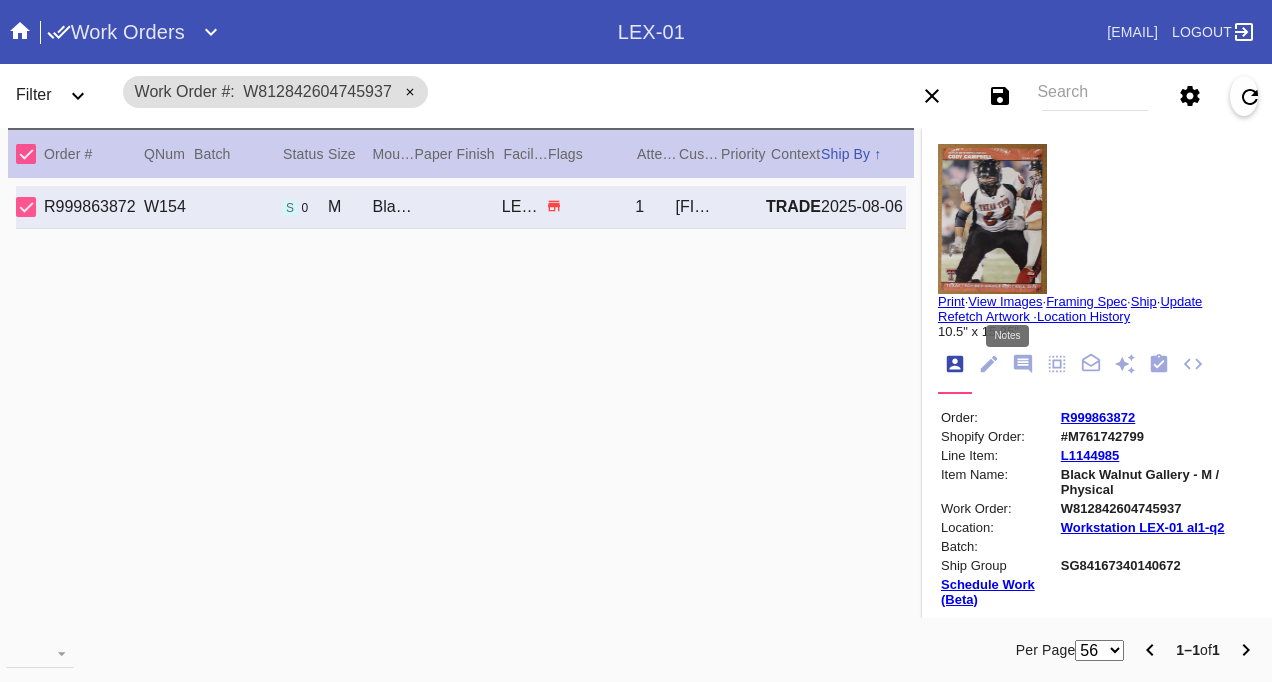 click 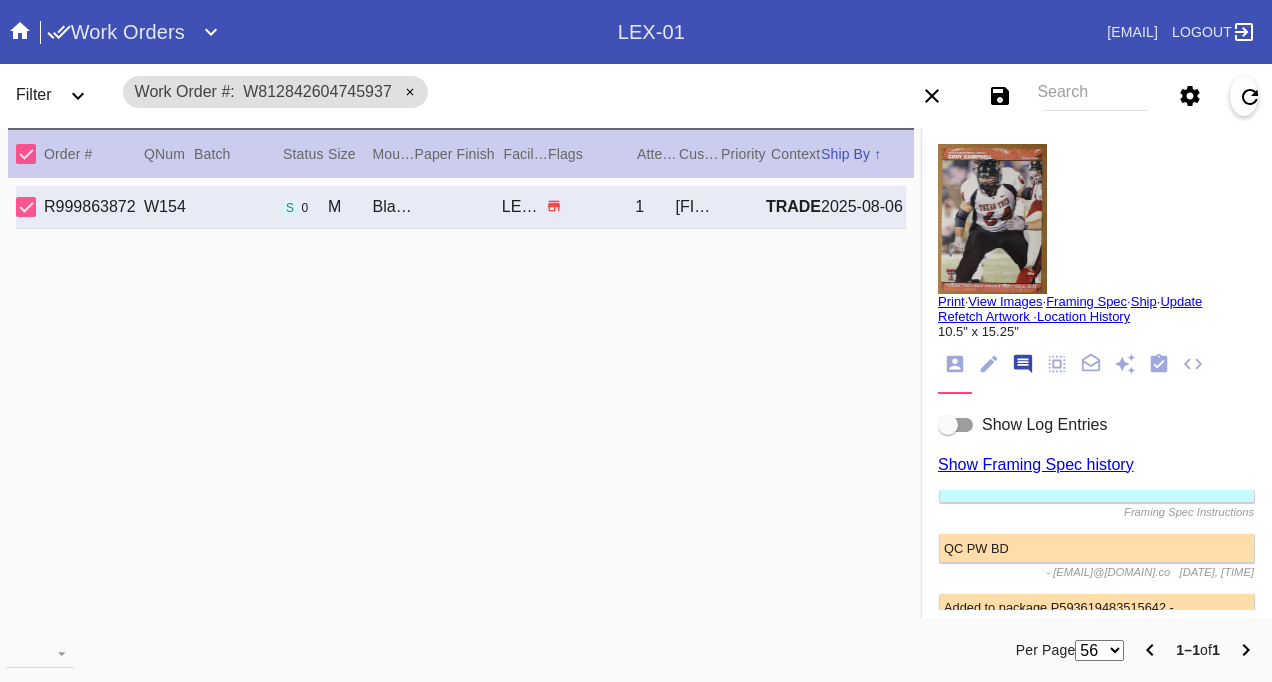 scroll, scrollTop: 122, scrollLeft: 0, axis: vertical 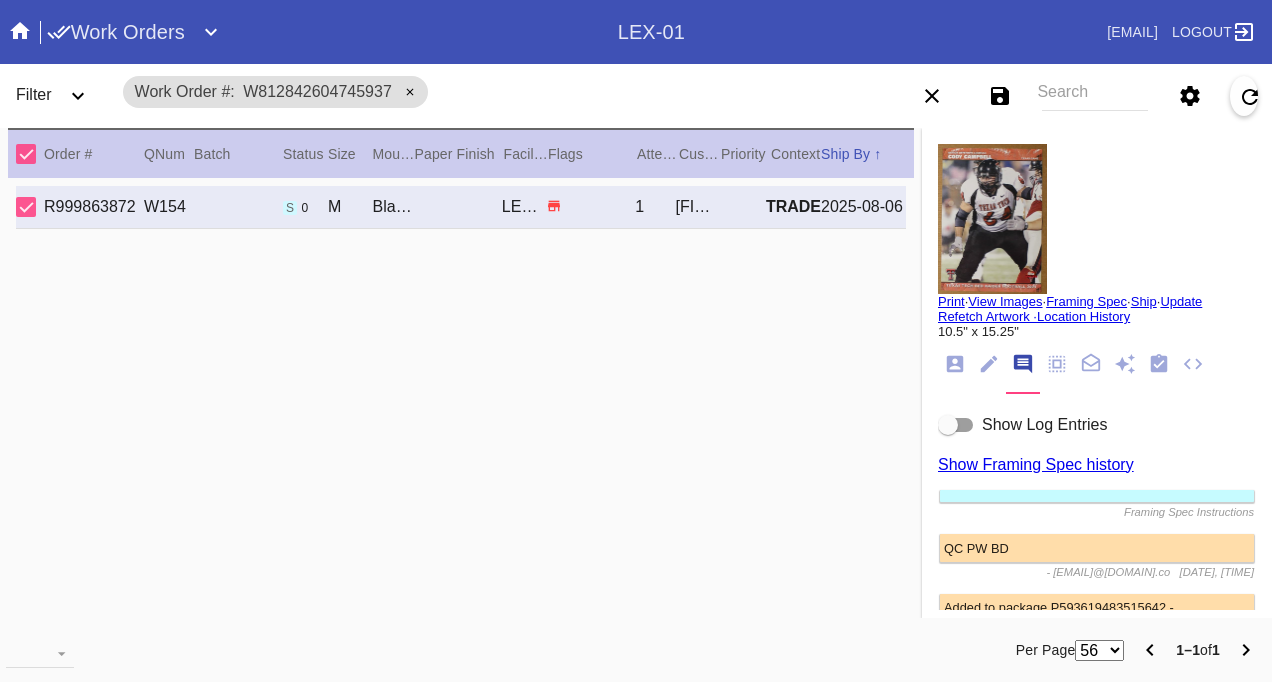 click at bounding box center (956, 425) 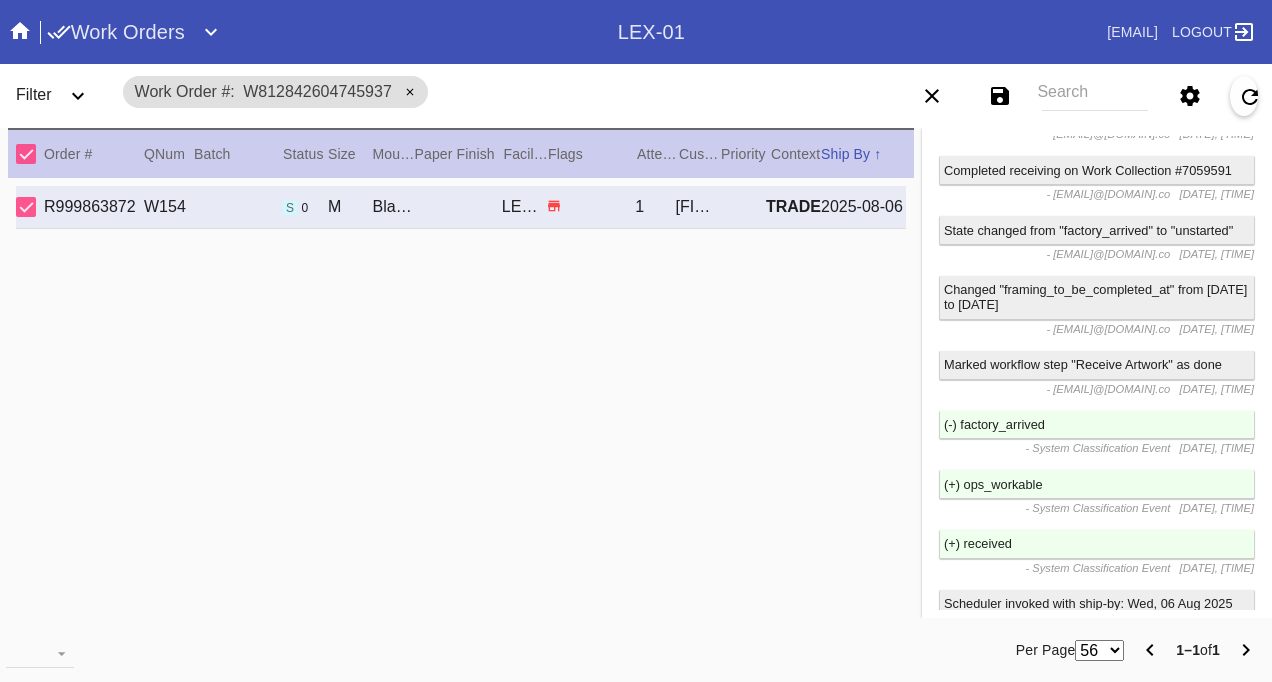 scroll, scrollTop: 1657, scrollLeft: 0, axis: vertical 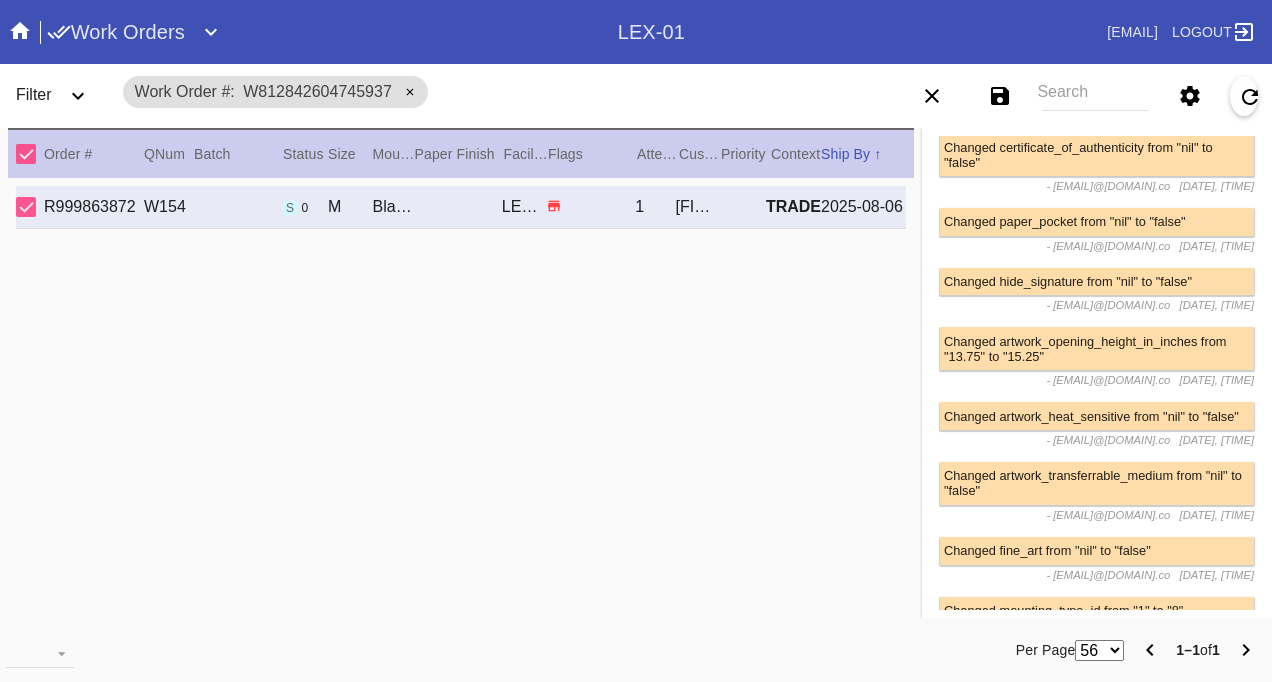 click on "R999863872 W154 s   0 M Black Walnut (Gallery) / Dove White LEX-01 1 Holland Wiles
TRADE 2025-08-06" at bounding box center [461, 406] 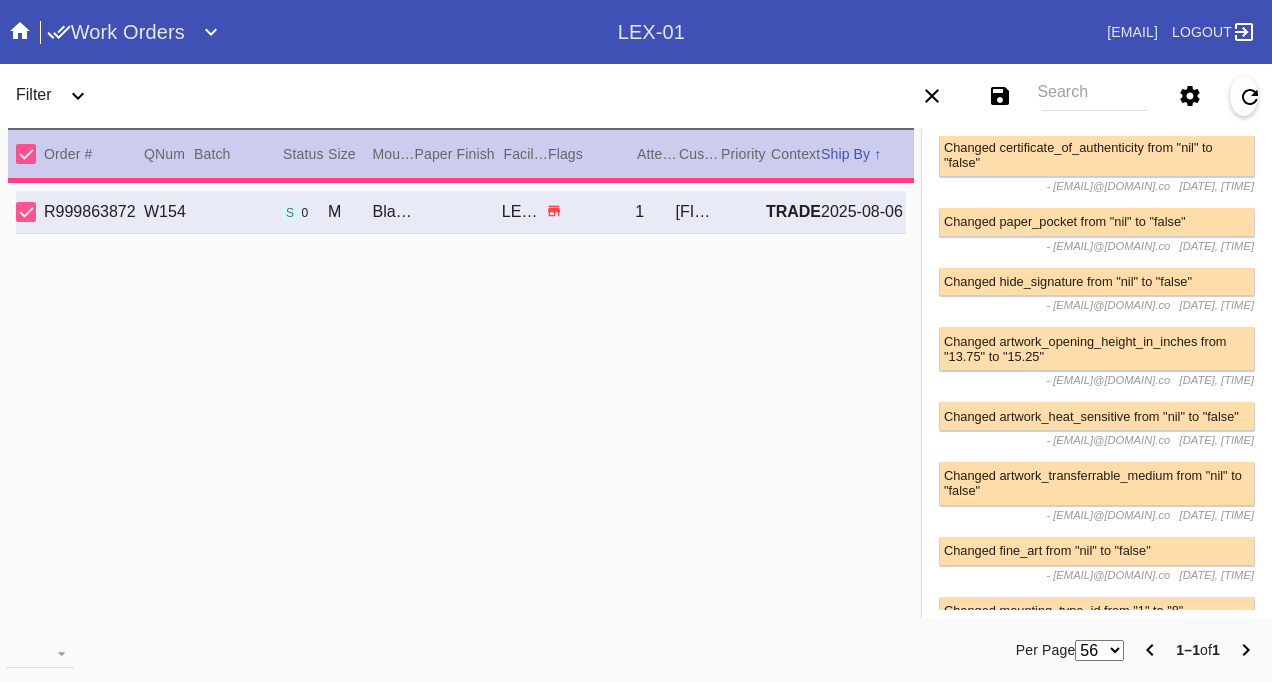 scroll, scrollTop: 1655, scrollLeft: 0, axis: vertical 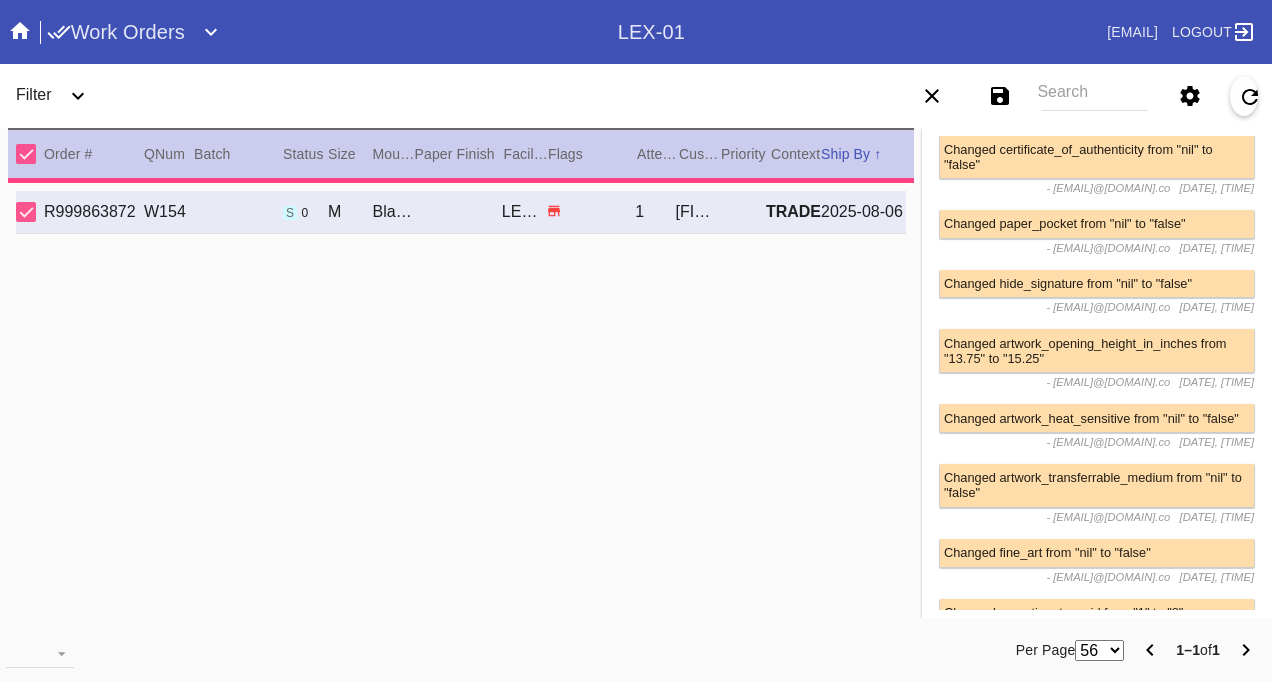 click on "R999863872 W154 s   0 M Black Walnut (Gallery) / Dove White LEX-01 1 Holland Wiles
TRADE 2025-08-06" at bounding box center [461, 411] 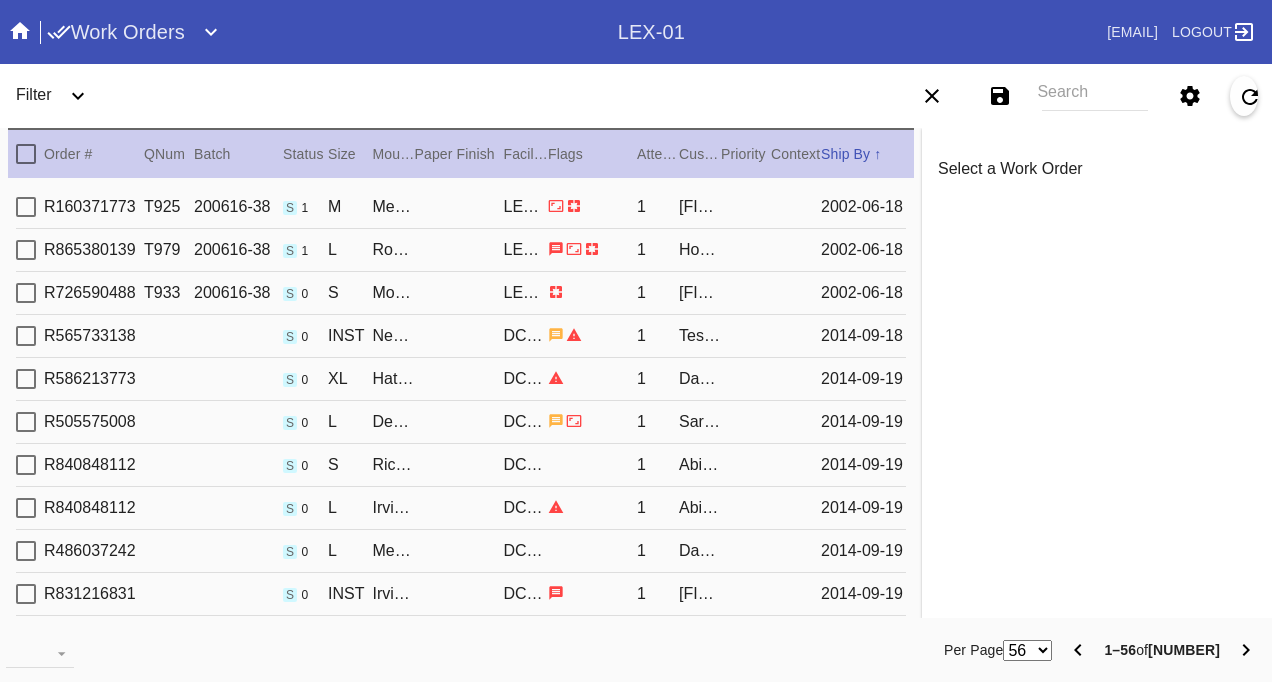scroll, scrollTop: 0, scrollLeft: 0, axis: both 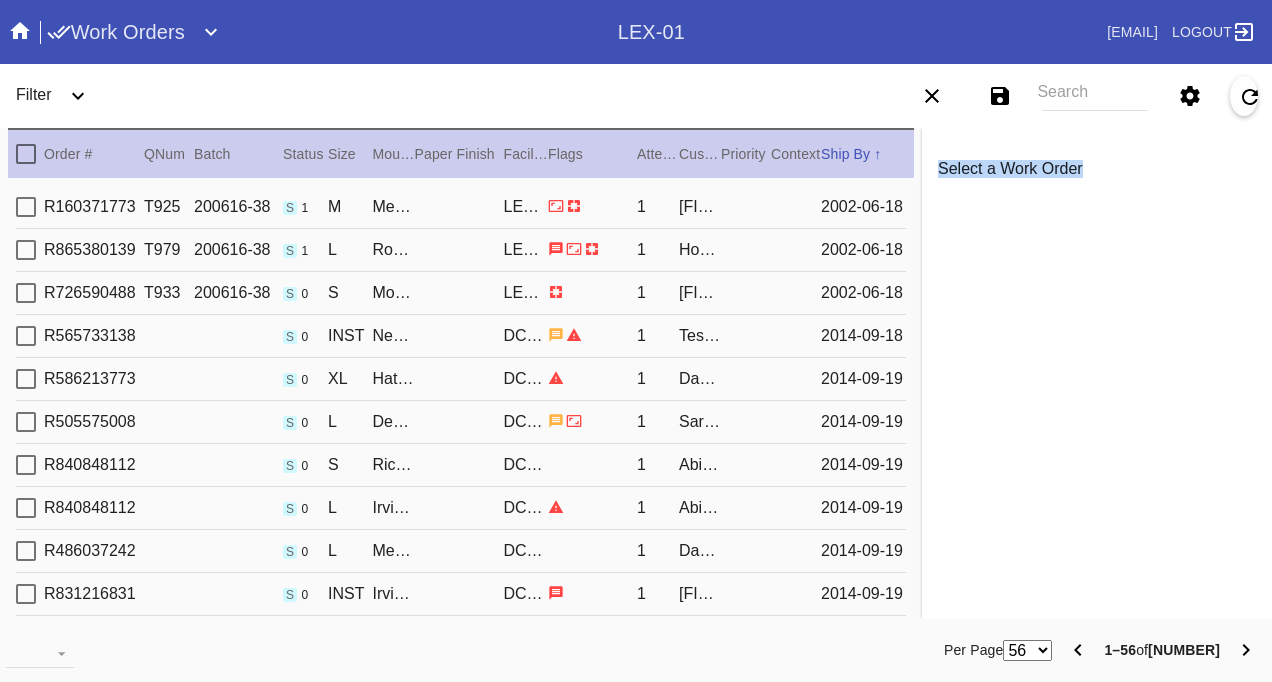 drag, startPoint x: 1236, startPoint y: 296, endPoint x: 1214, endPoint y: 78, distance: 219.10728 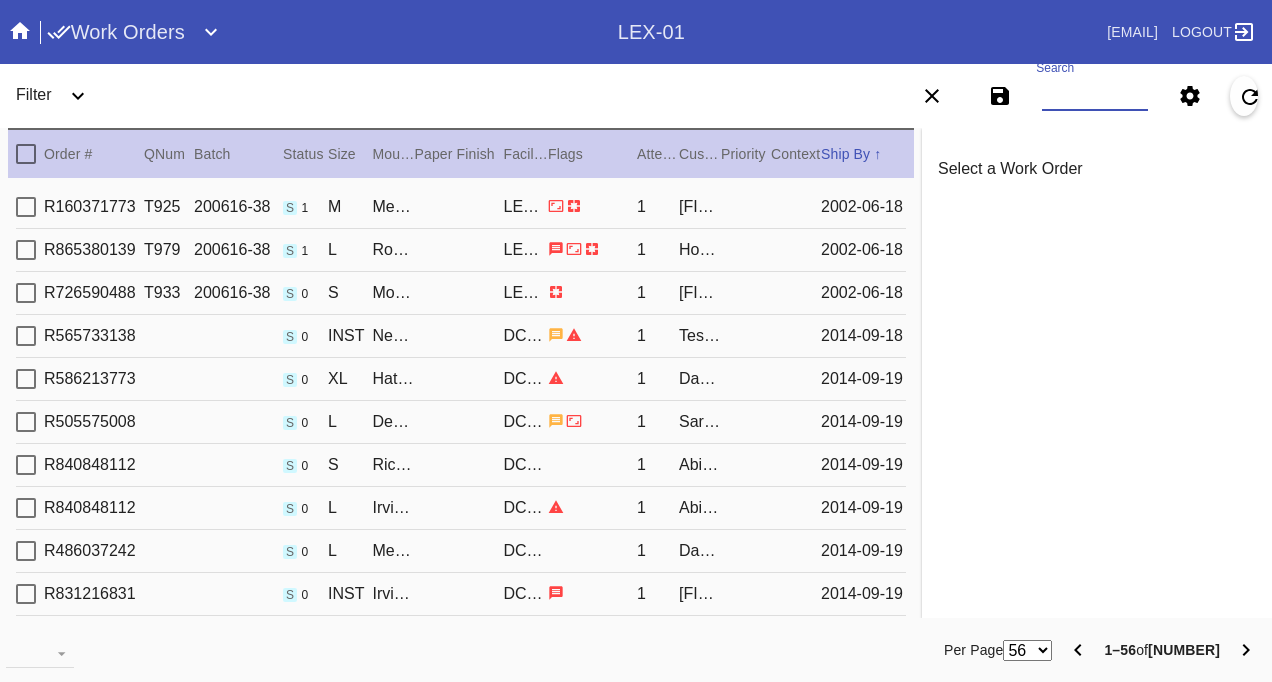paste on "A group text was sent out to all the drivers last week. In those group messages it became clear  to management that you were very unhappy about the OT hours being cut back. The arguing  and the negativity that came with this is not acceptable. In the future this conversation should  happen one on one with your manager not in a group message" 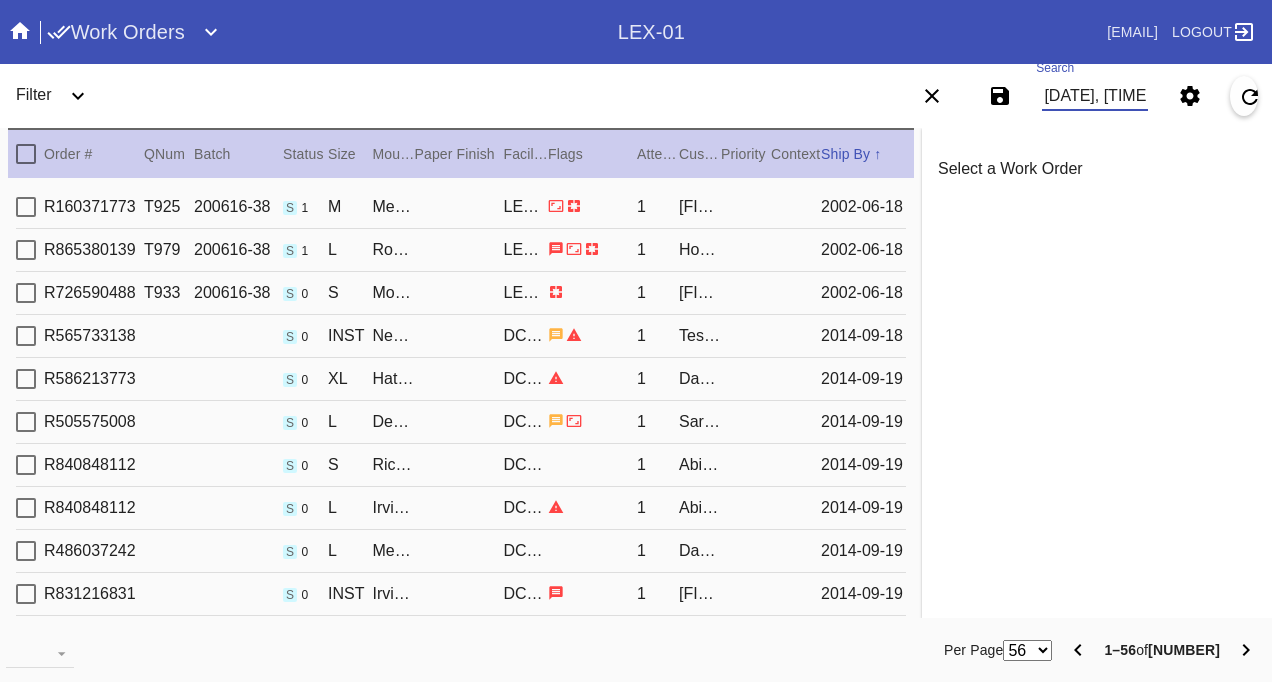 scroll, scrollTop: 0, scrollLeft: 2346, axis: horizontal 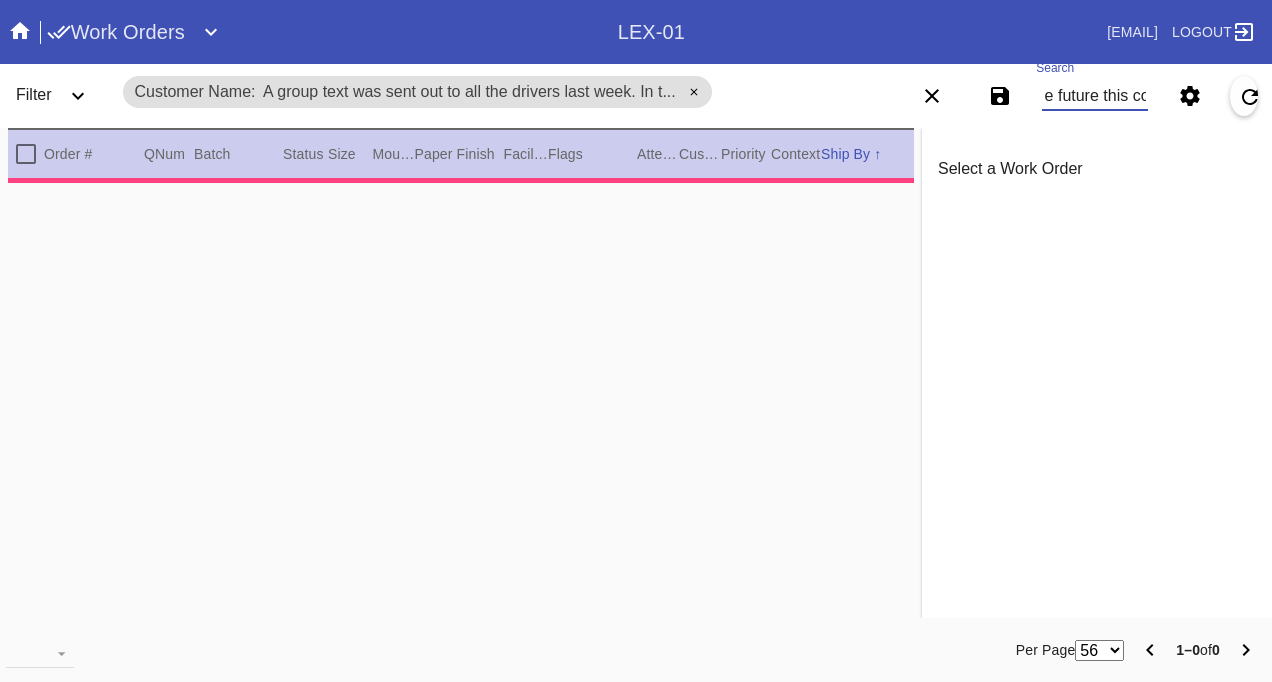 type on "A group text was sent out to all the drivers last week. In those group messages it became clear  to management that you were very unhappy about the OT hours being cut back. The arguing  and the negativity that came with this is not acceptable. In the future this co" 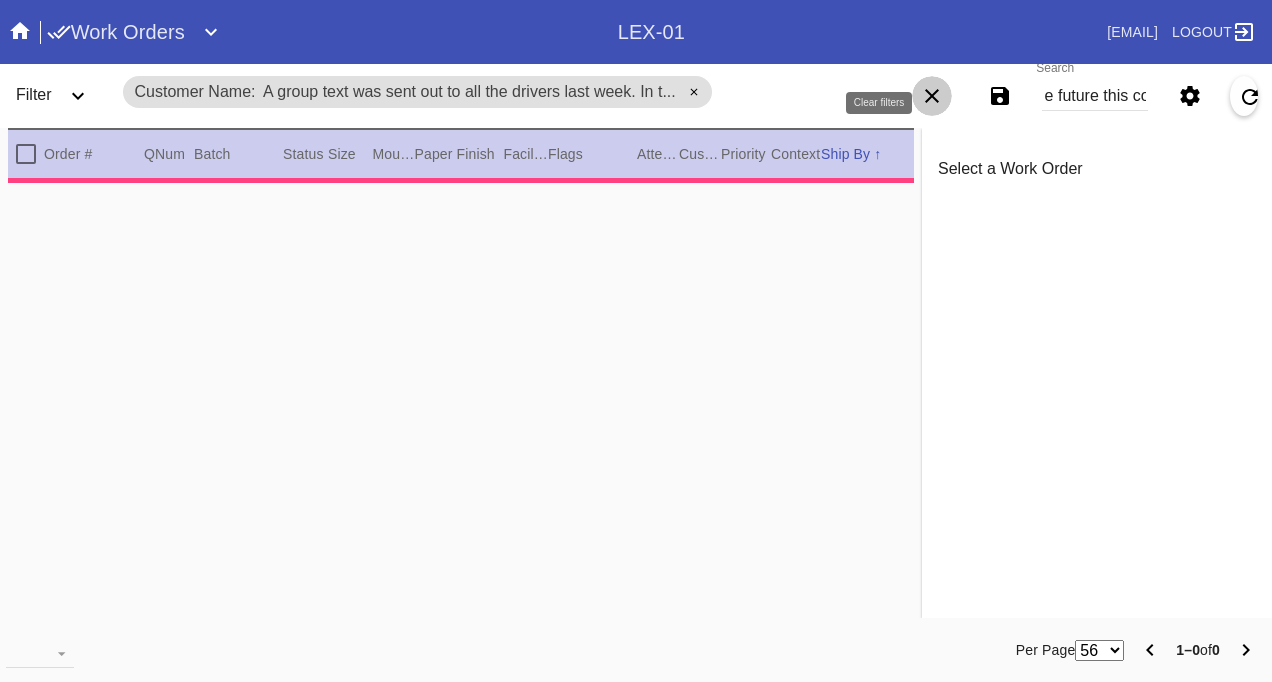 click 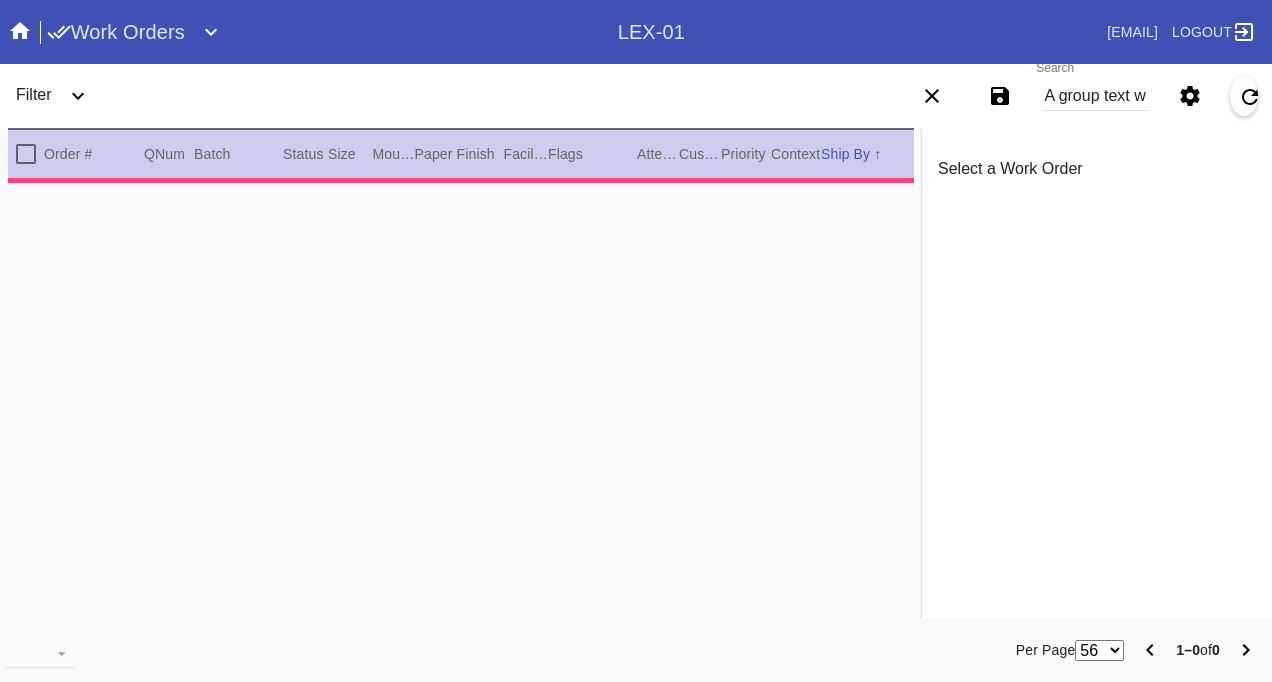 click 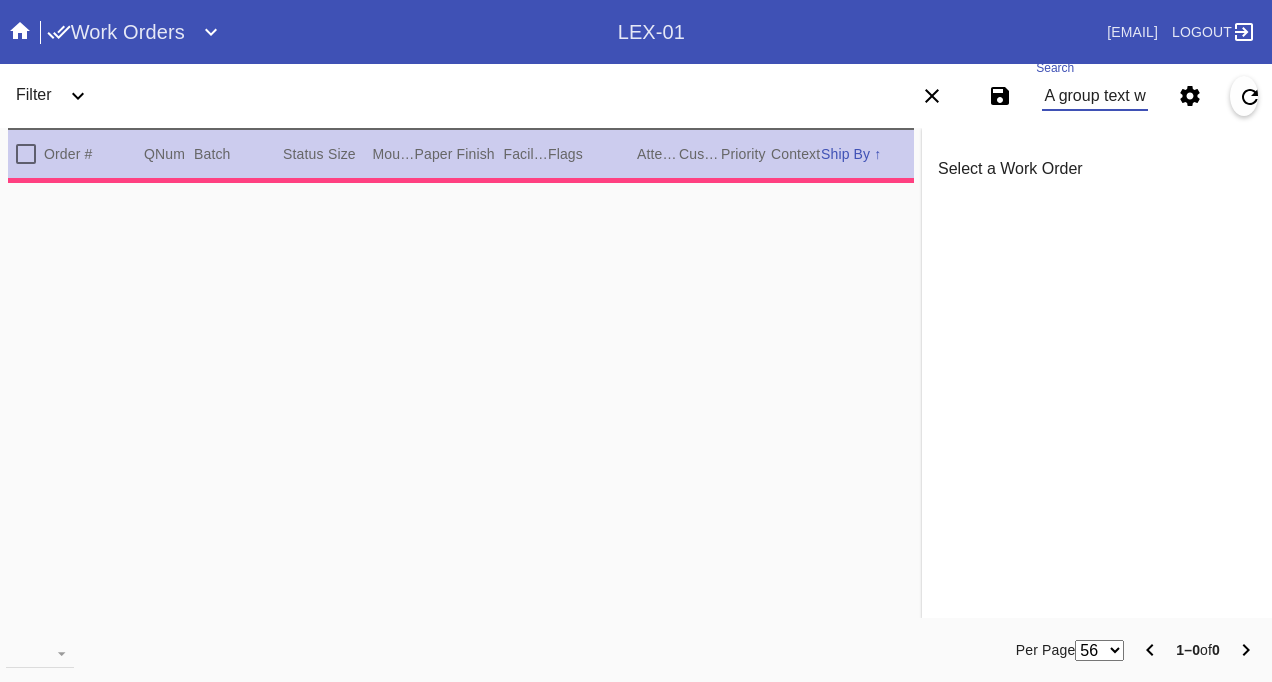 click on "A group text was sent out to all the drivers last week. In those group messages it became clear  to management that you were very unhappy about the OT hours being cut back. The arguing  and the negativity that came with this is not acceptable. In the future this co" at bounding box center [1094, 96] 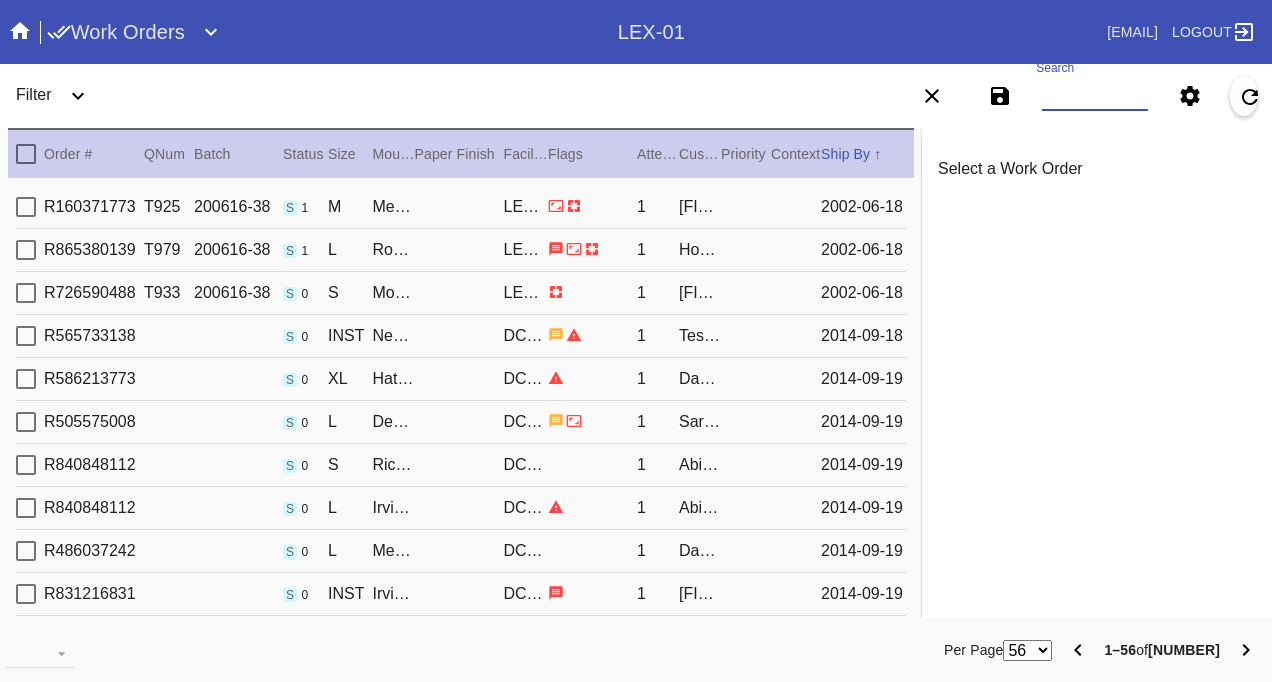 paste on "W812842604745937" 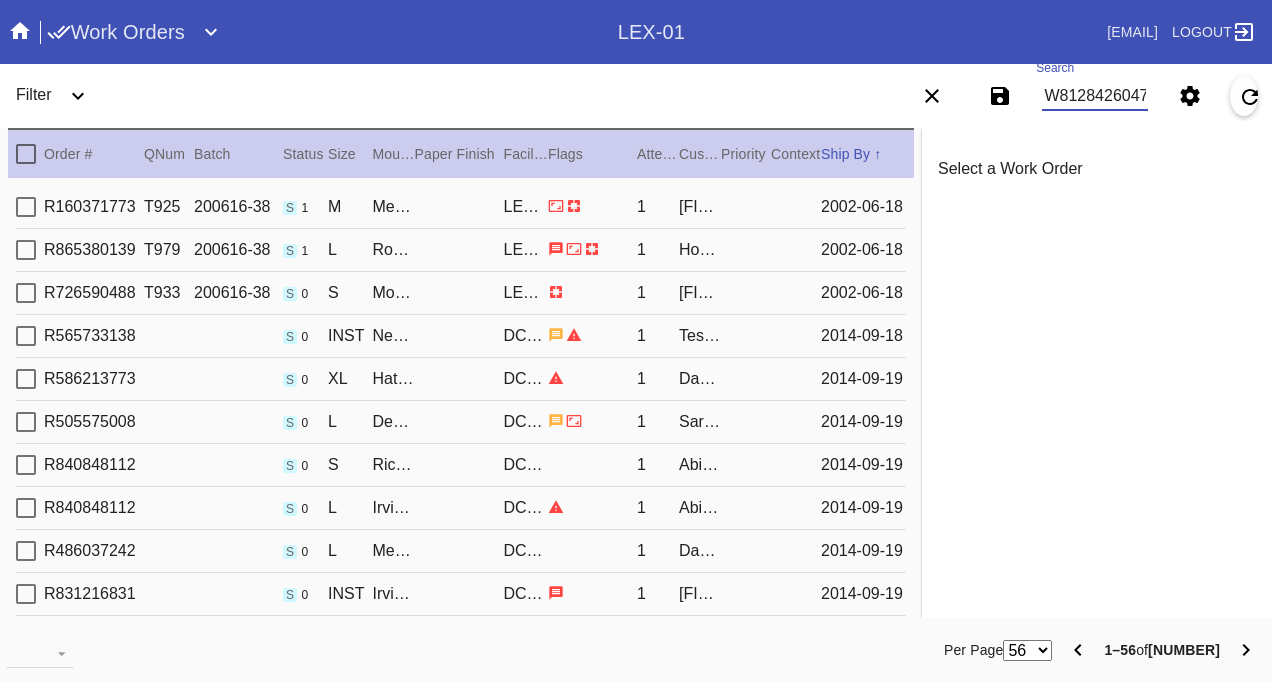 scroll, scrollTop: 0, scrollLeft: 48, axis: horizontal 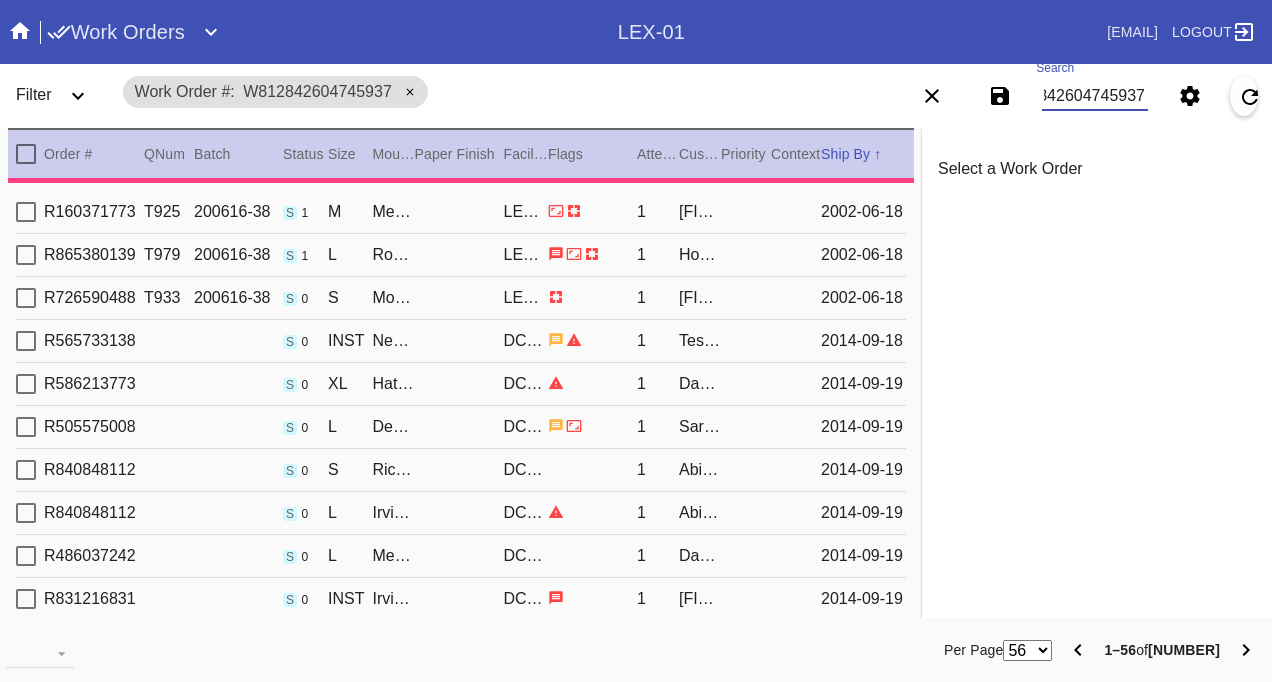 type on "2.5" 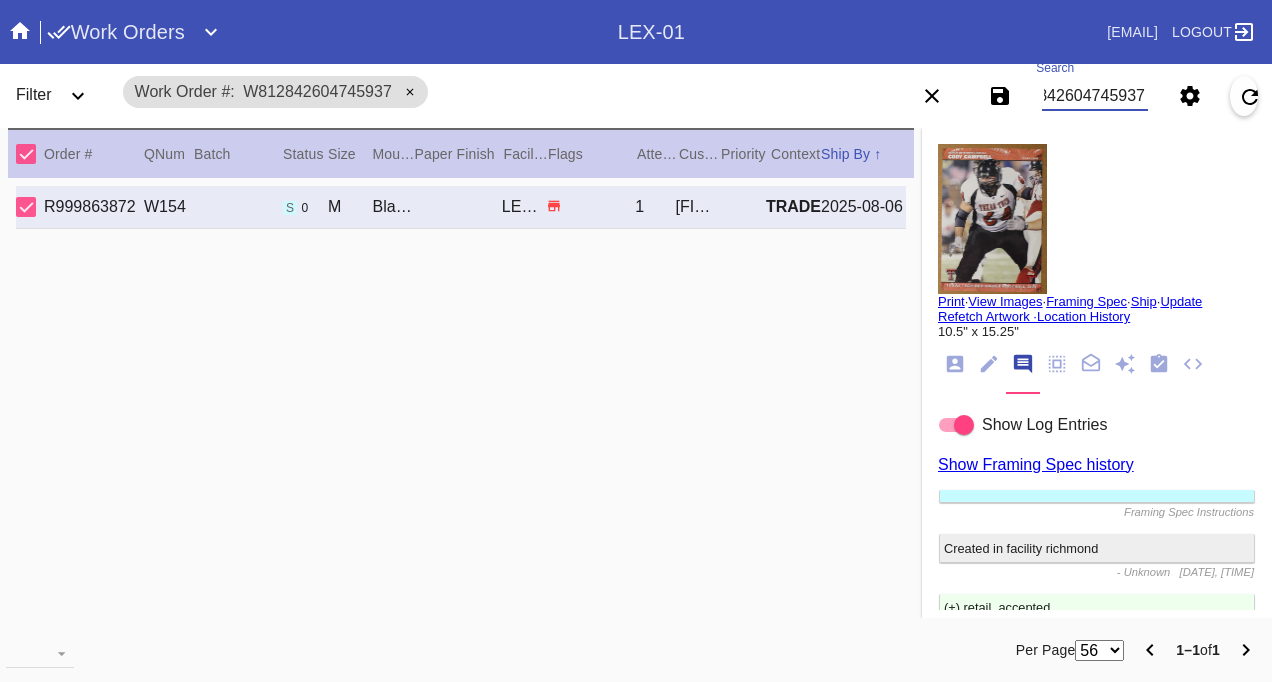scroll, scrollTop: 0, scrollLeft: 0, axis: both 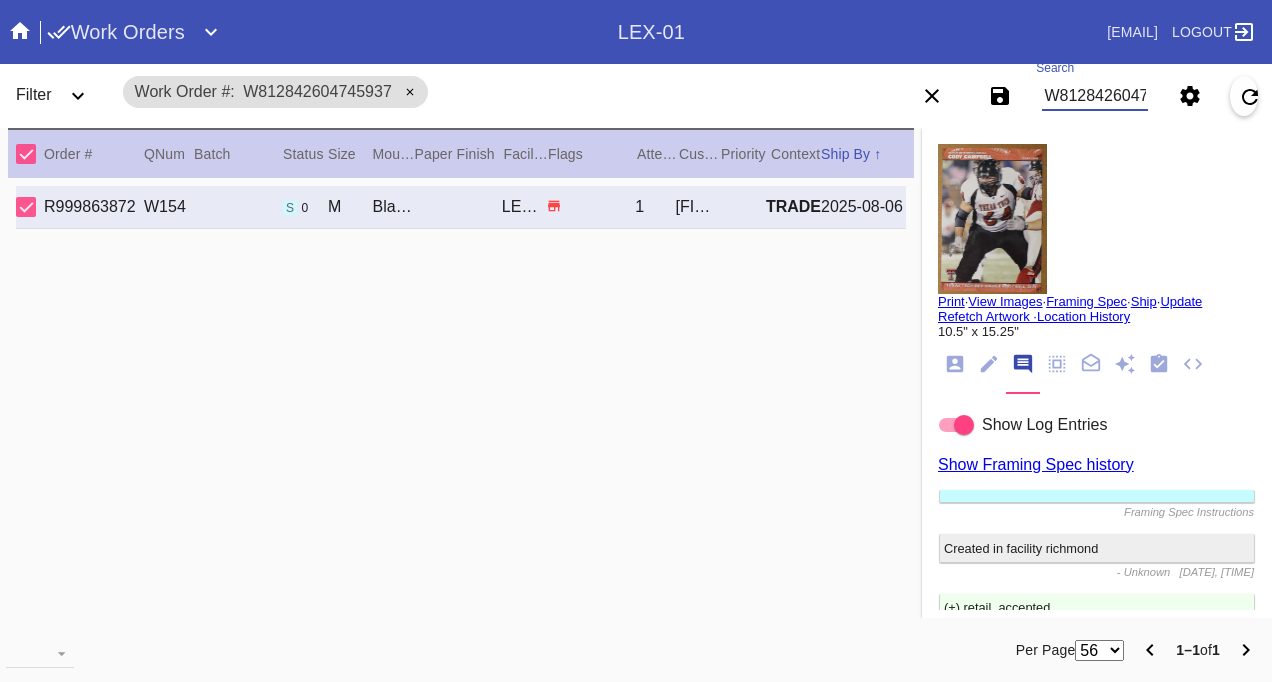 click on "W812842604745937" at bounding box center [1094, 96] 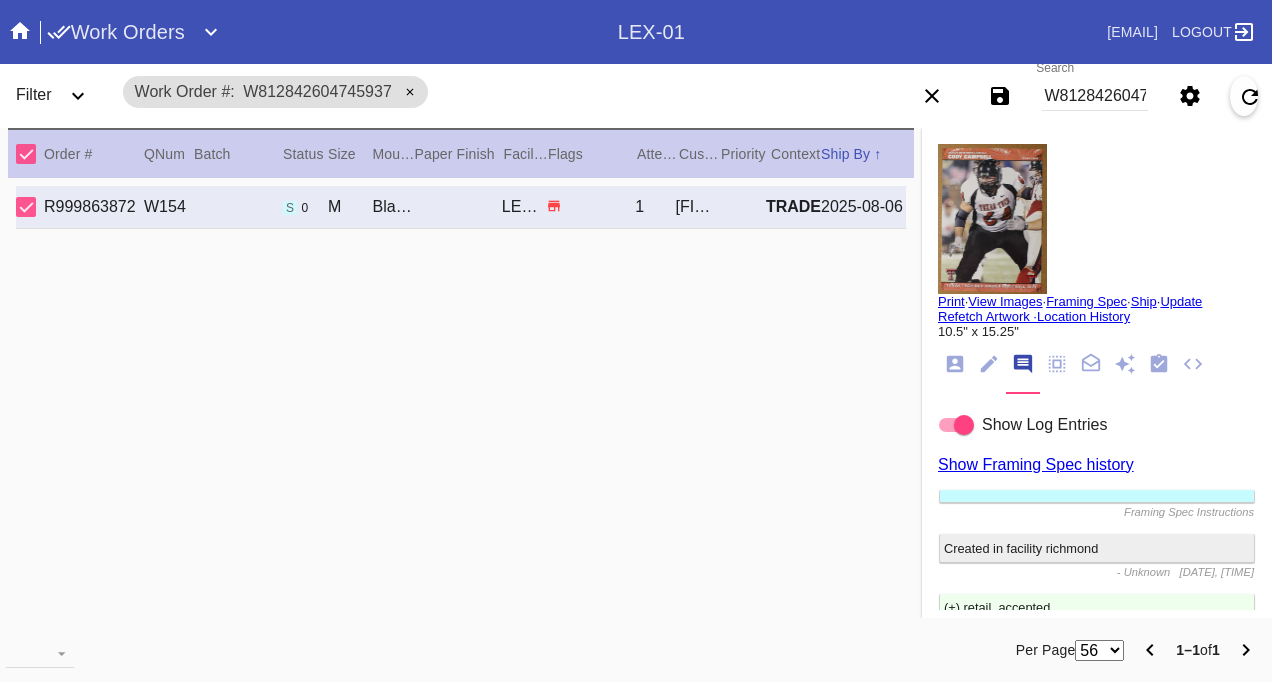 drag, startPoint x: 1089, startPoint y: 92, endPoint x: 898, endPoint y: 92, distance: 191 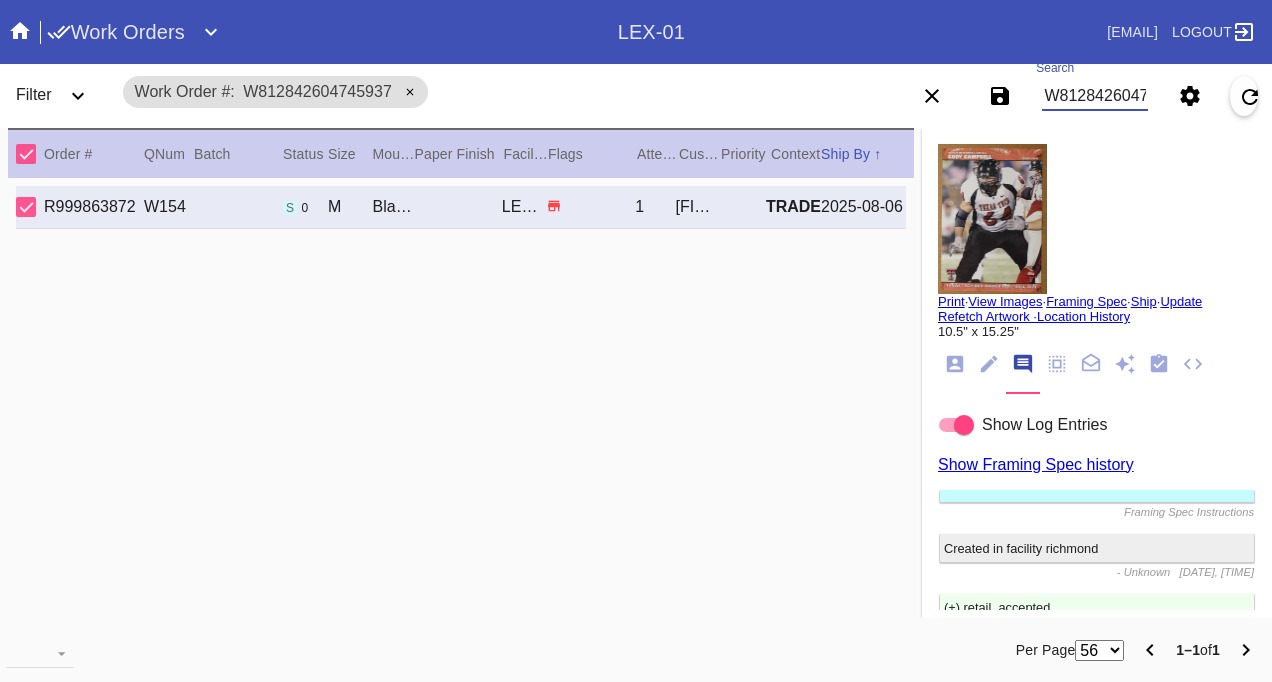 click on "W812842604745937" at bounding box center (1094, 96) 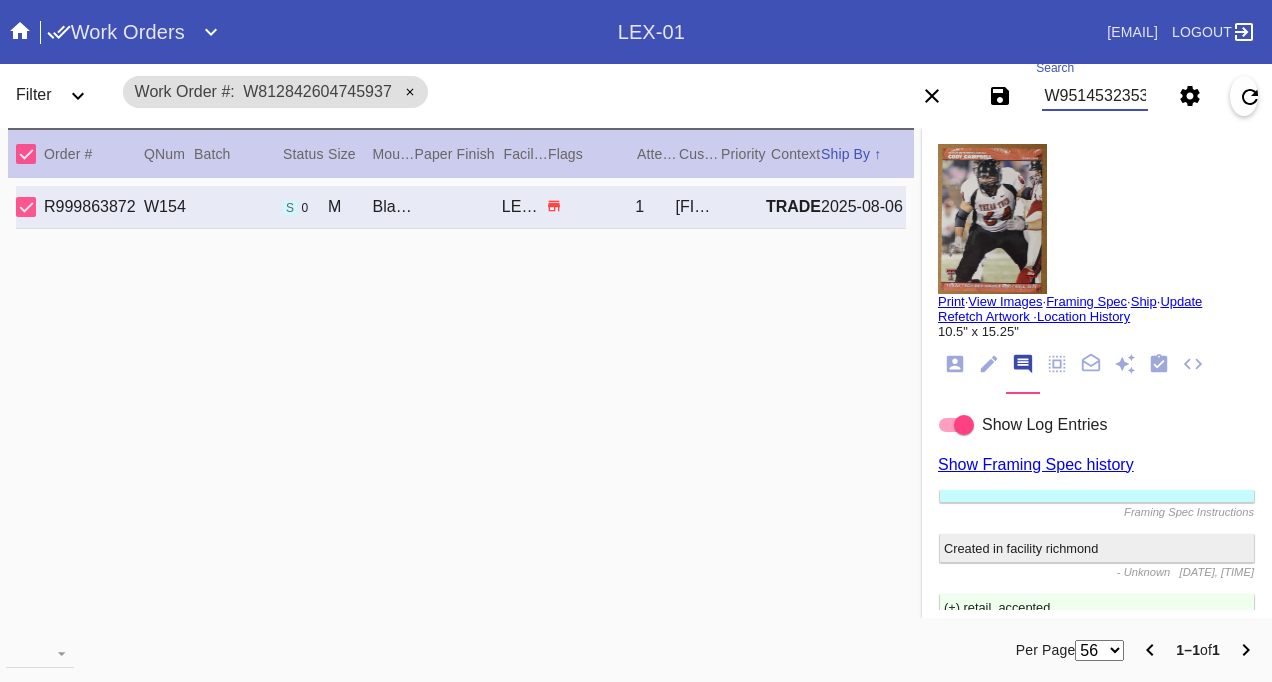 scroll, scrollTop: 0, scrollLeft: 48, axis: horizontal 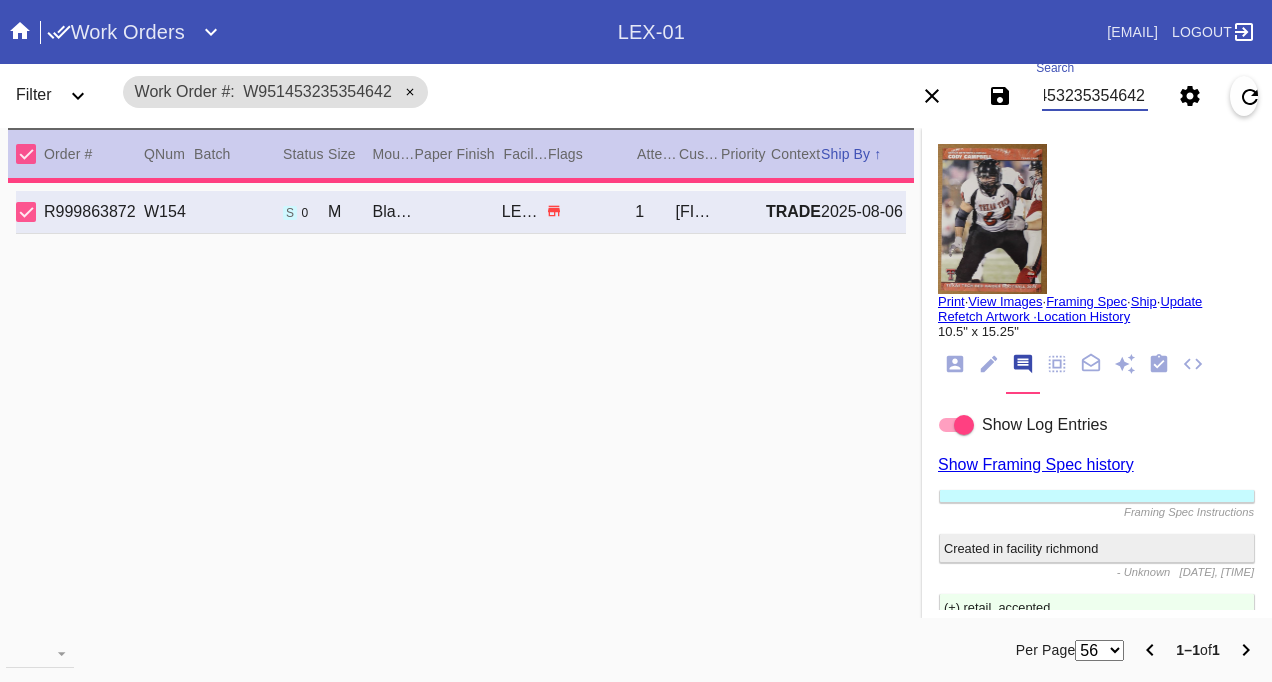 type on "***HPO - DEADLINE 8/8- Must be approved by CA team to ship. ***" 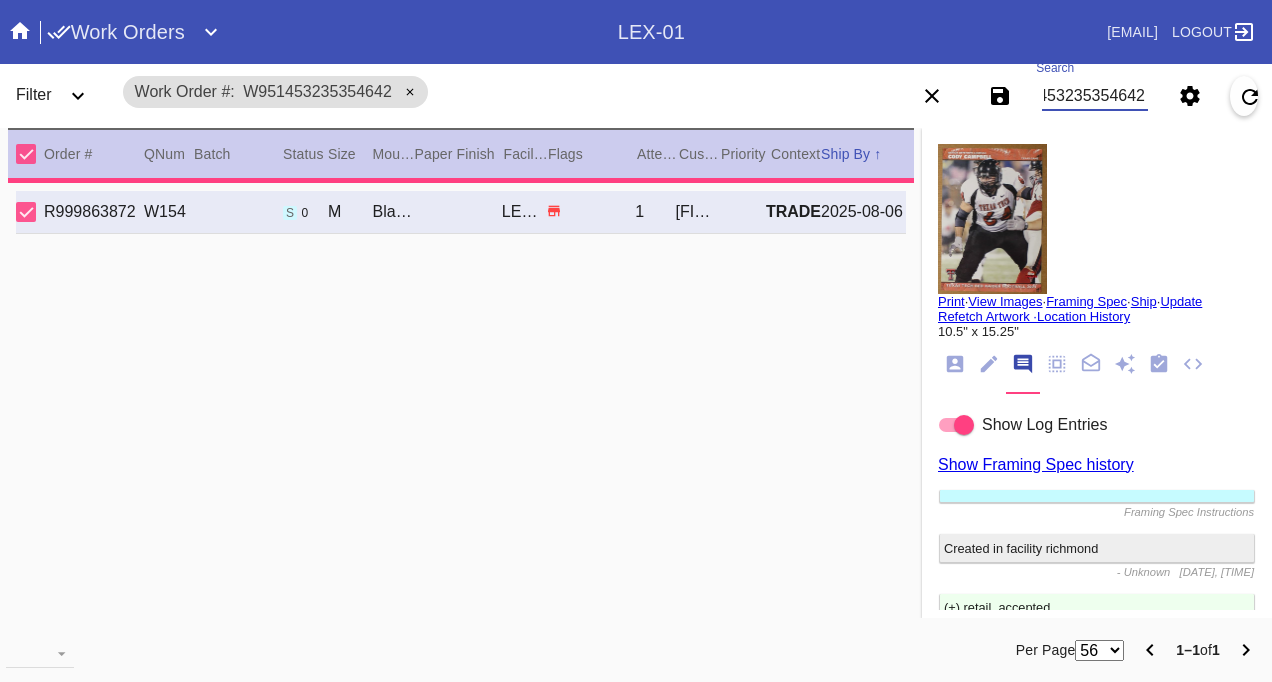 type on "7/25/2025" 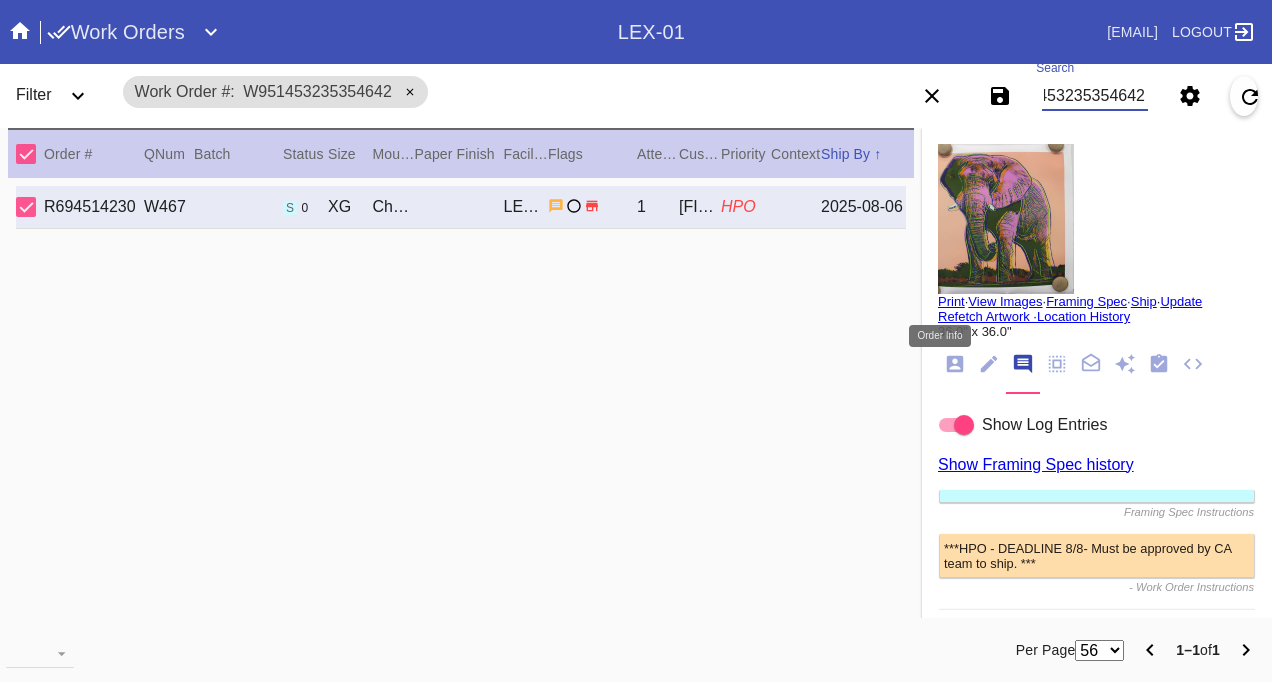 type on "W951453235354642" 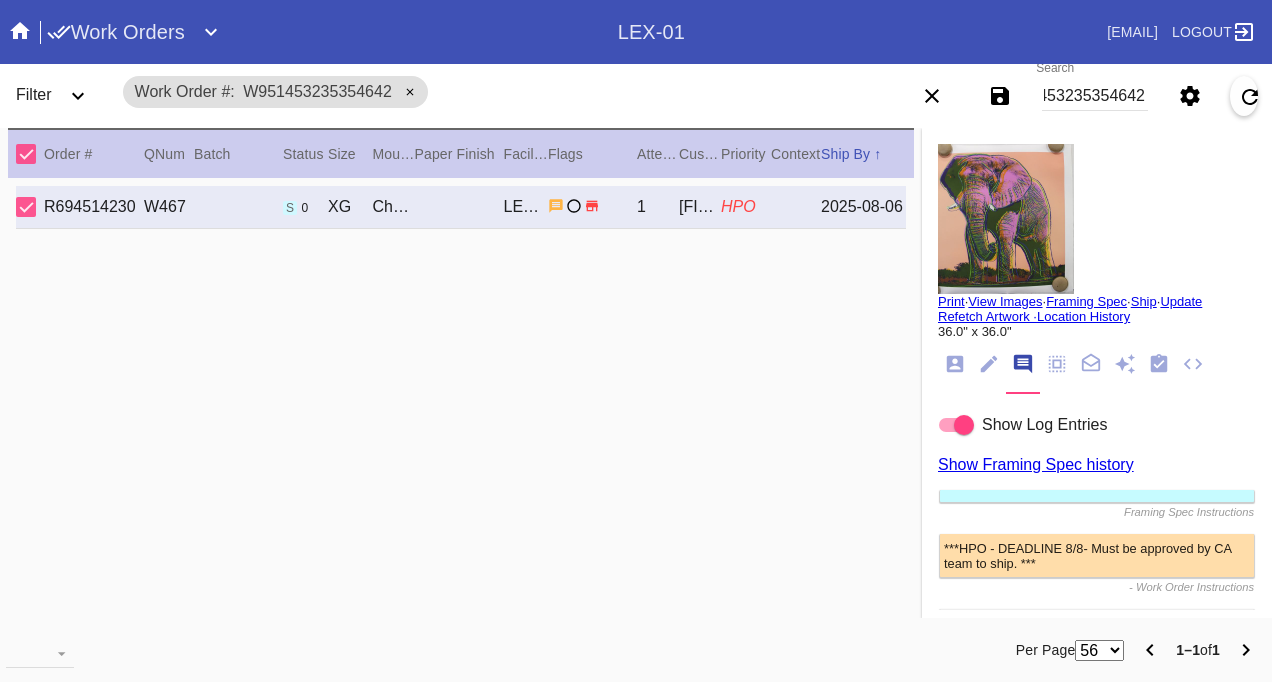 click 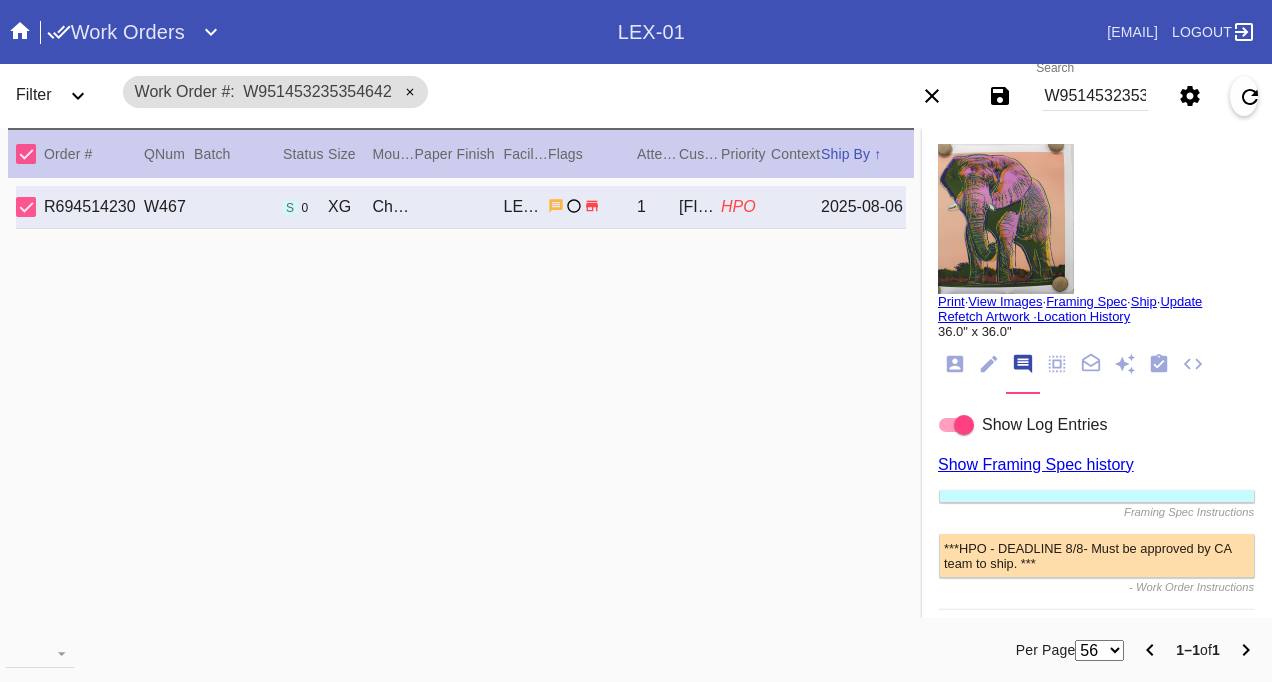 scroll, scrollTop: 24, scrollLeft: 0, axis: vertical 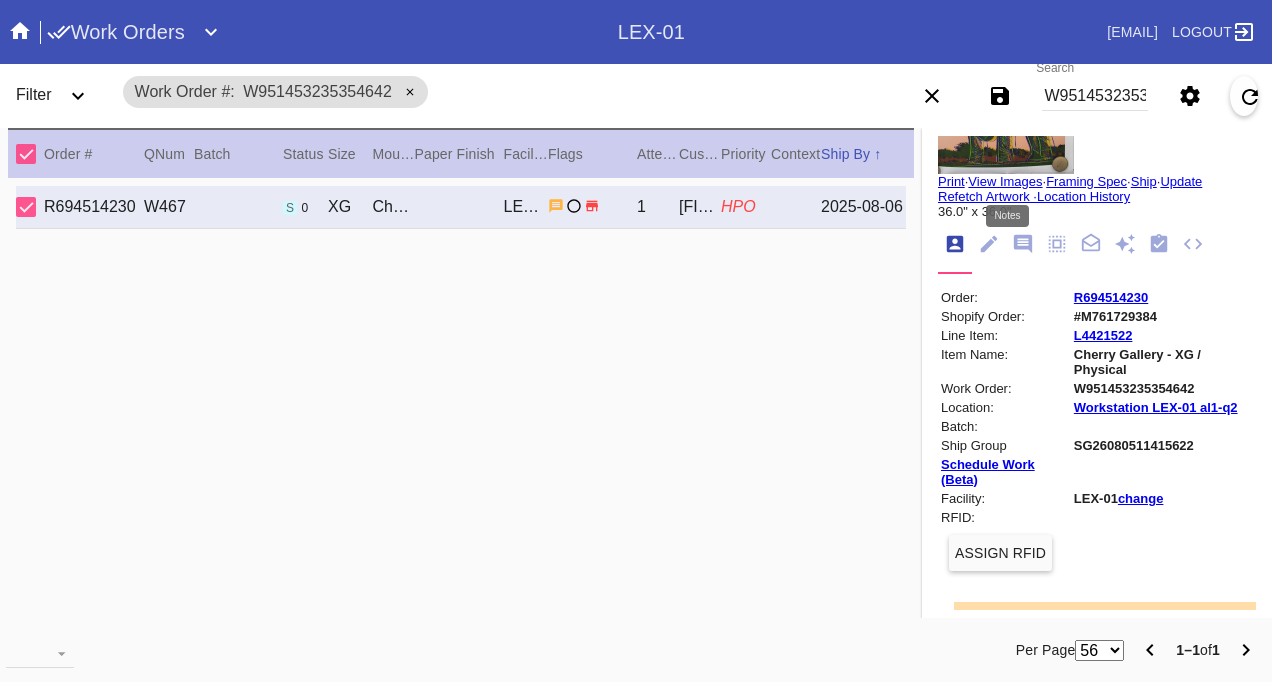 drag, startPoint x: 1008, startPoint y: 241, endPoint x: 1097, endPoint y: 332, distance: 127.28708 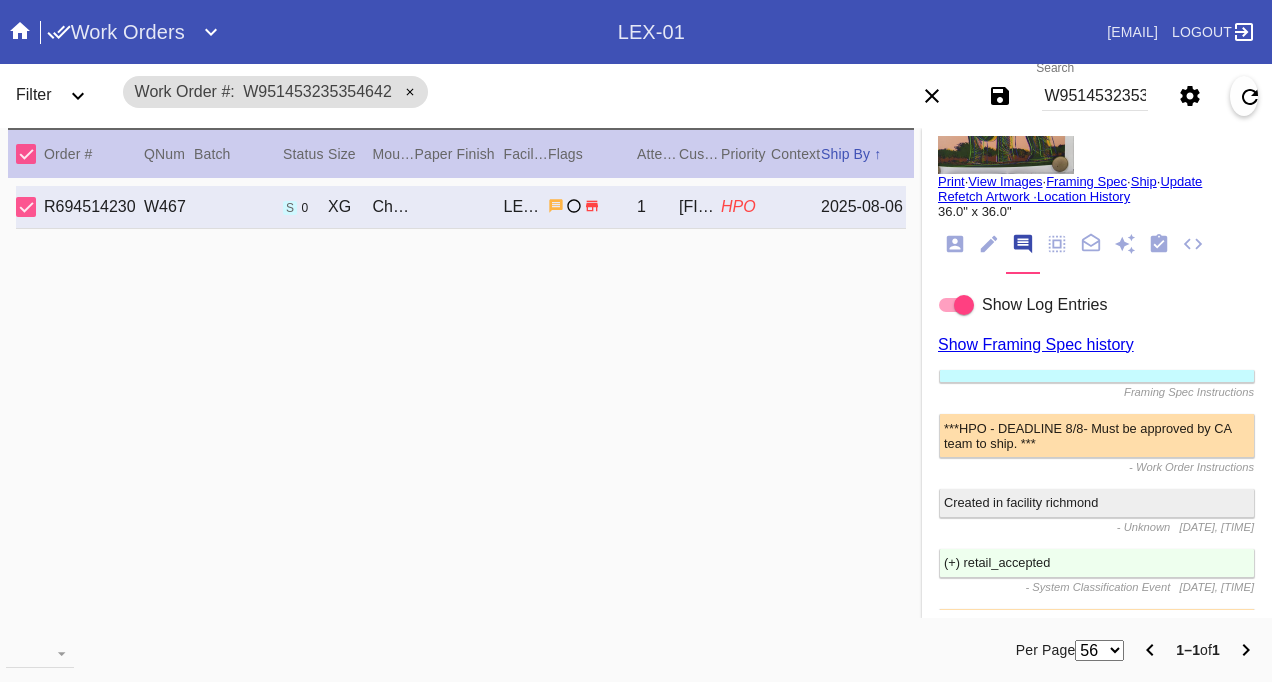 scroll, scrollTop: 122, scrollLeft: 0, axis: vertical 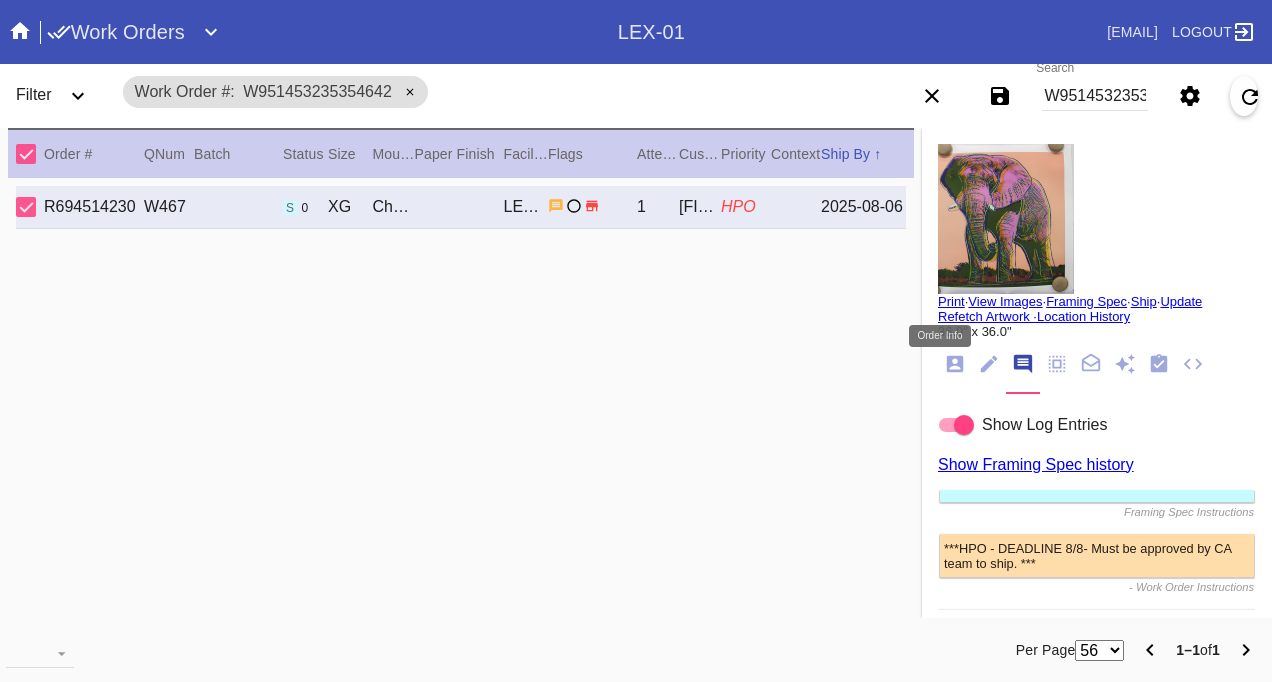 click 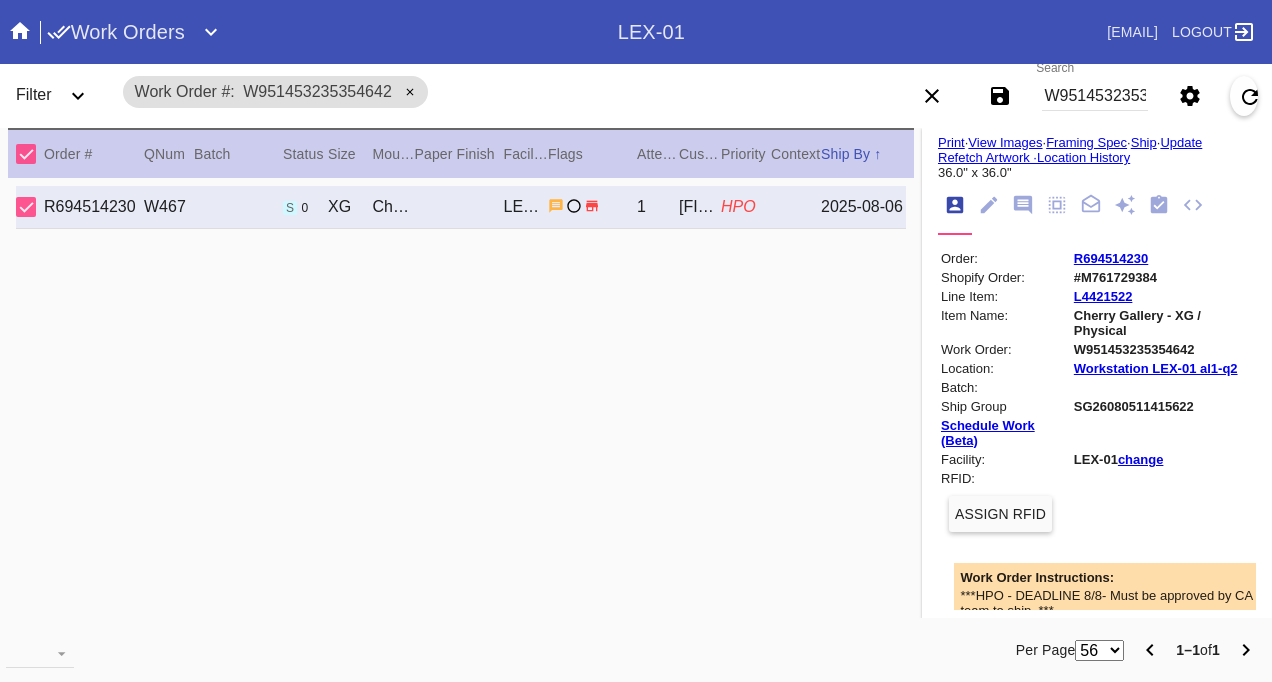 scroll, scrollTop: 200, scrollLeft: 0, axis: vertical 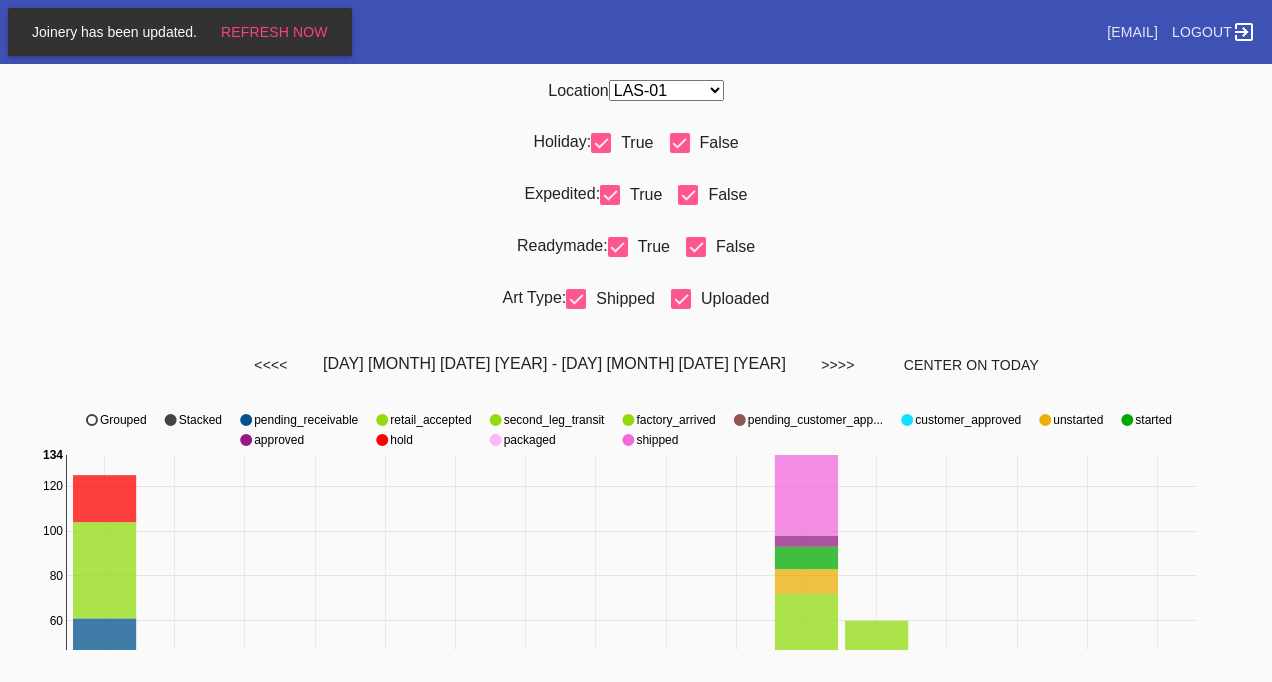 select on "number:50" 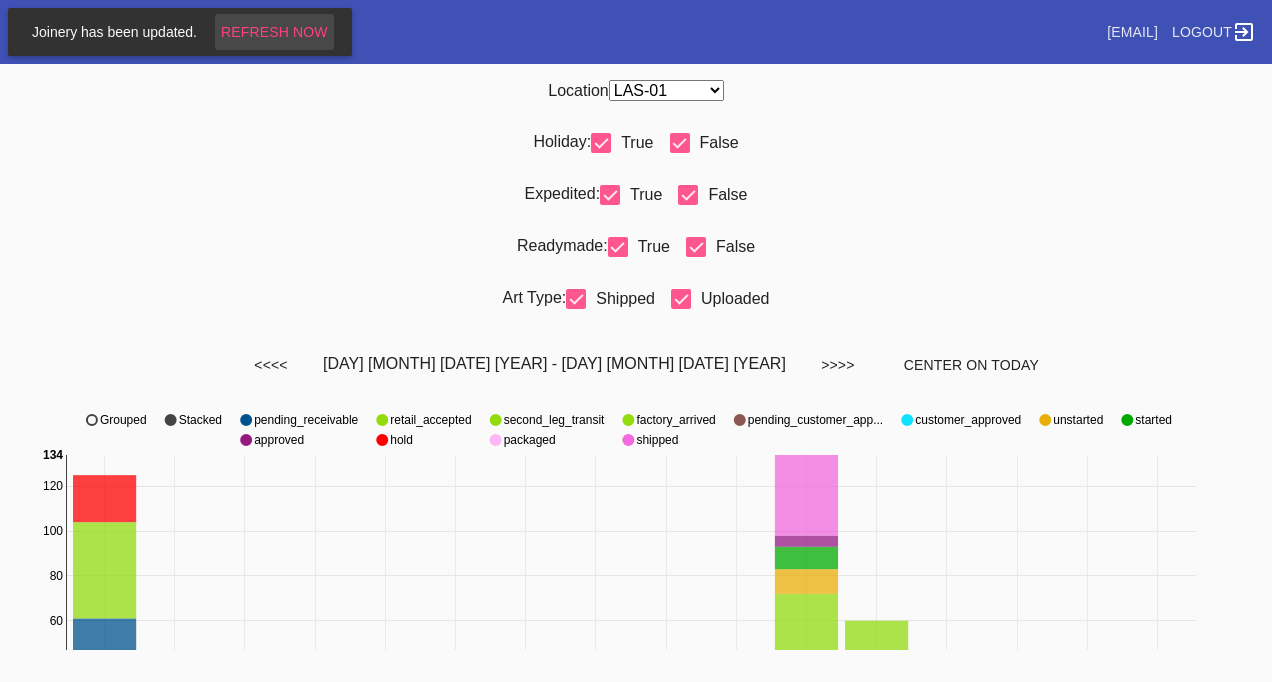 scroll, scrollTop: 0, scrollLeft: 0, axis: both 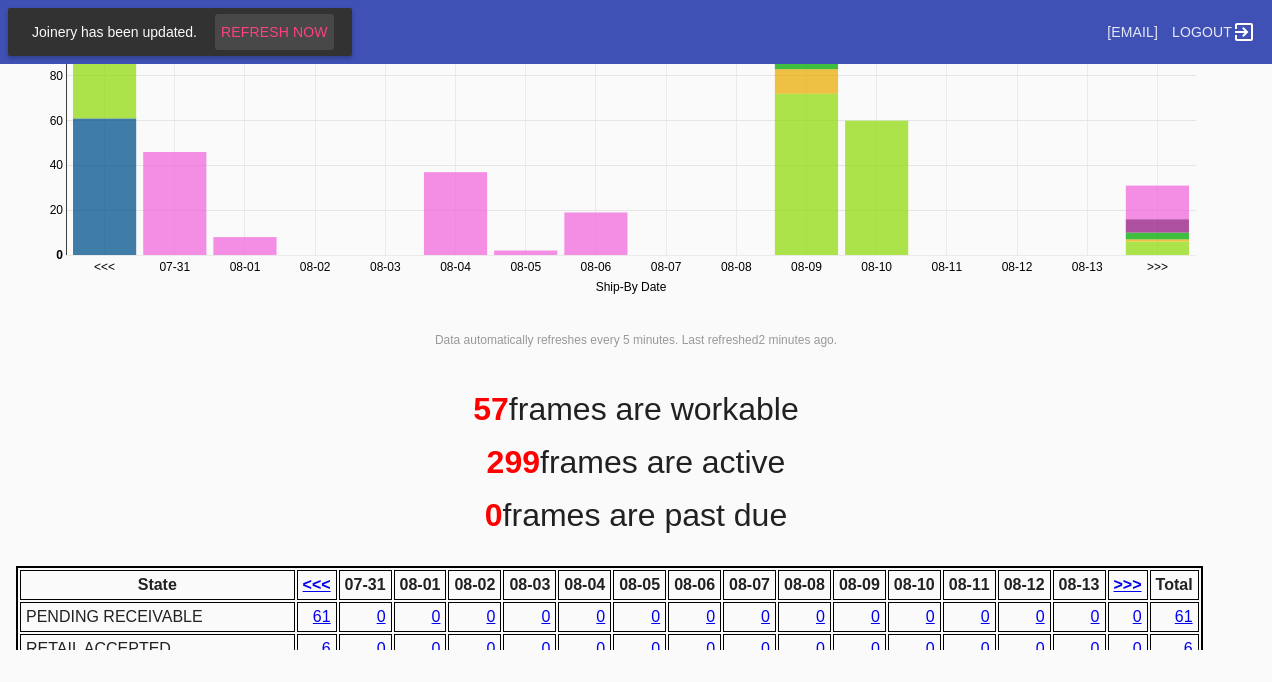 drag, startPoint x: 293, startPoint y: 33, endPoint x: 305, endPoint y: 34, distance: 12.0415945 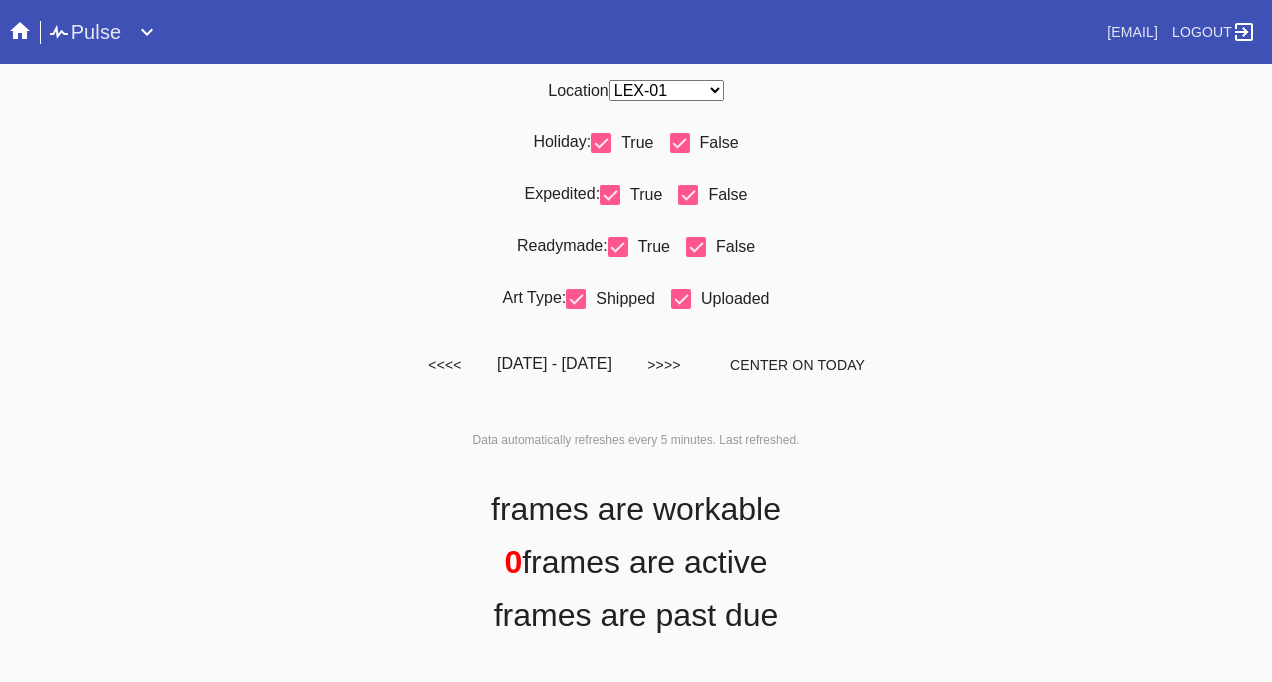 scroll, scrollTop: 0, scrollLeft: 0, axis: both 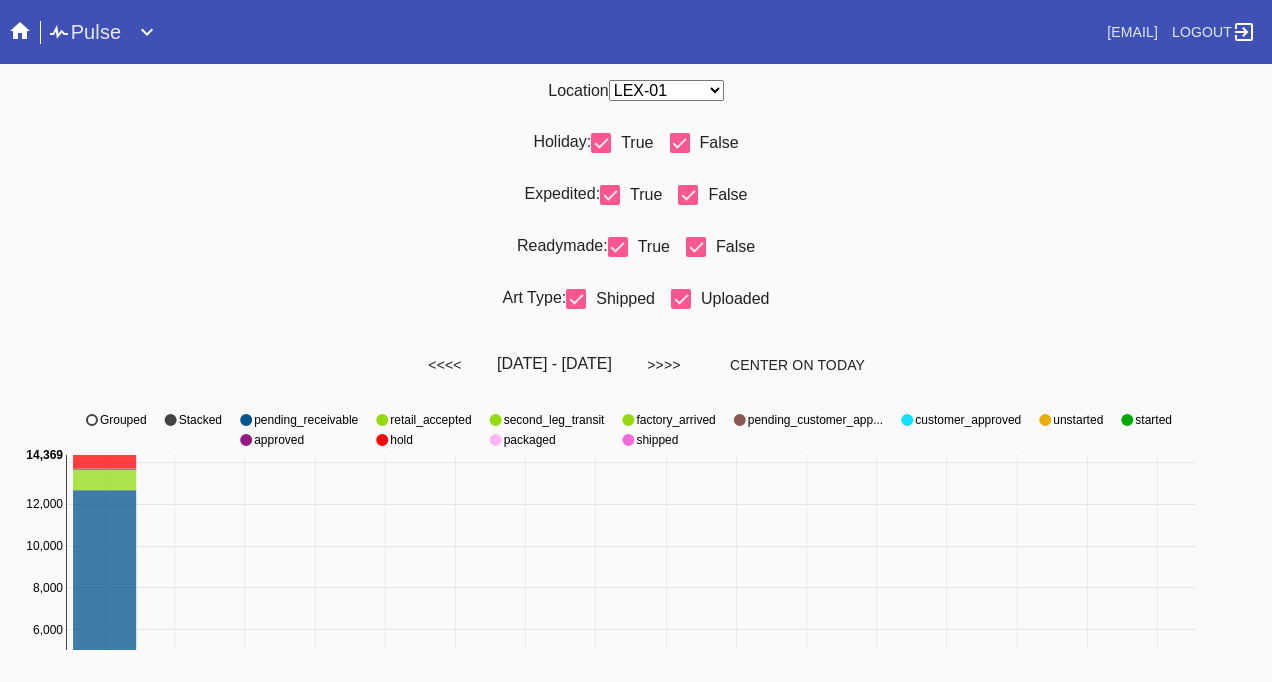 click on "Any Location DCA-05 ELP-01 LAS-01 LEX-01 LEX-03" at bounding box center [666, 90] 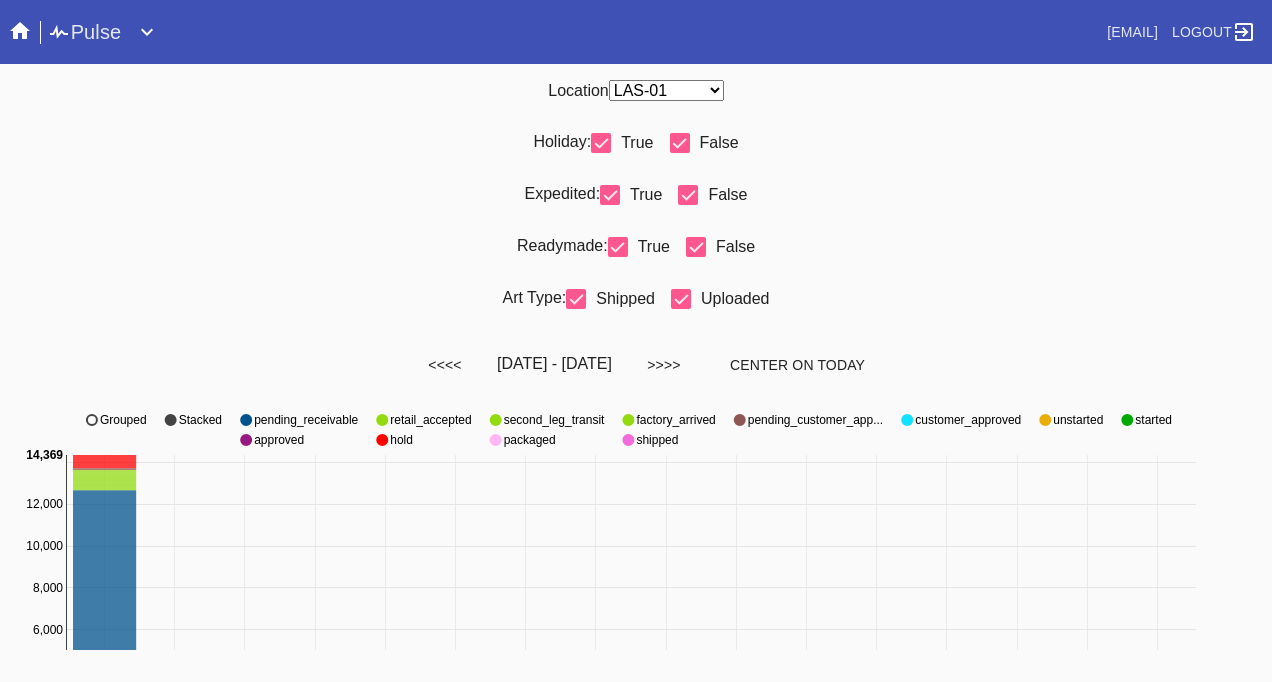 click on "Any Location DCA-05 ELP-01 LAS-01 LEX-01 LEX-03" at bounding box center (666, 90) 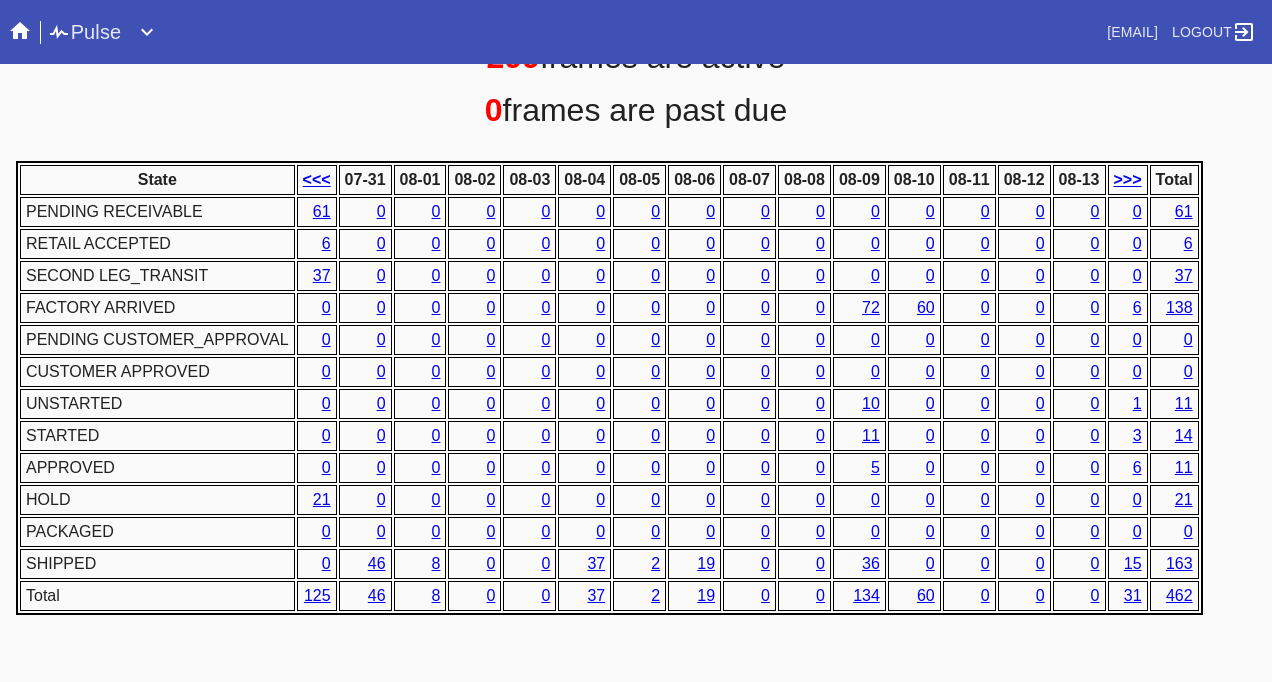 scroll, scrollTop: 988, scrollLeft: 0, axis: vertical 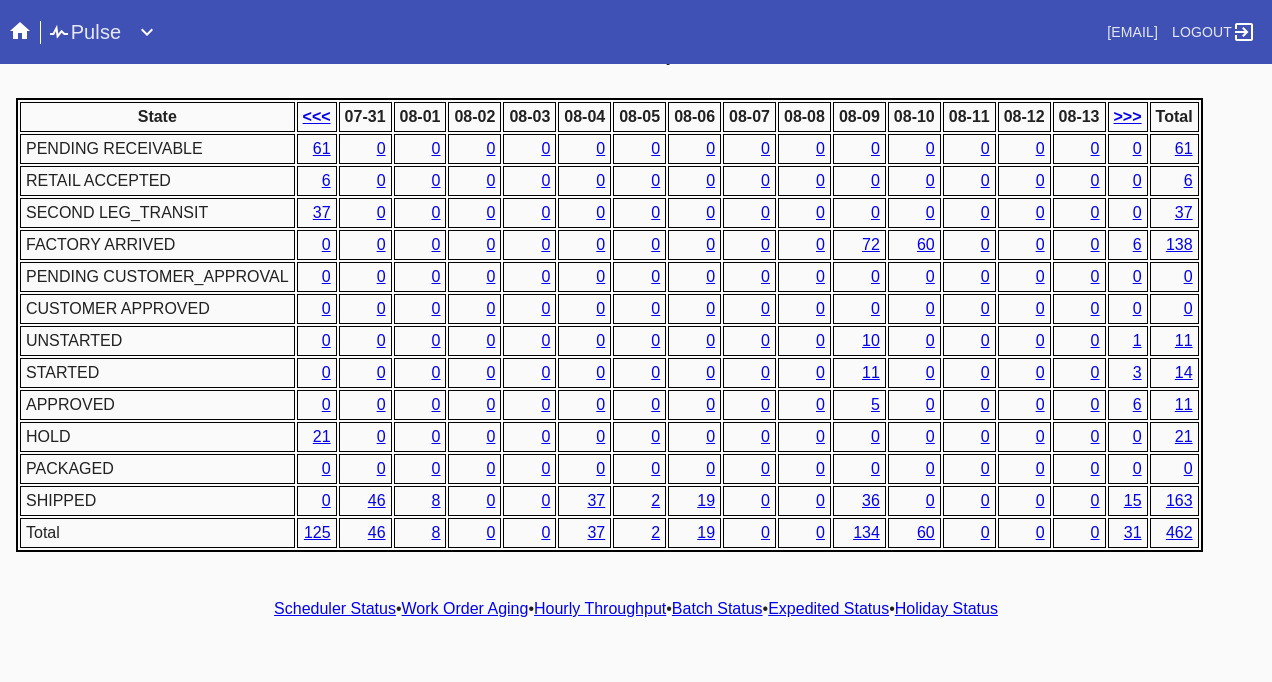 click on "Hourly Throughput" at bounding box center (600, 608) 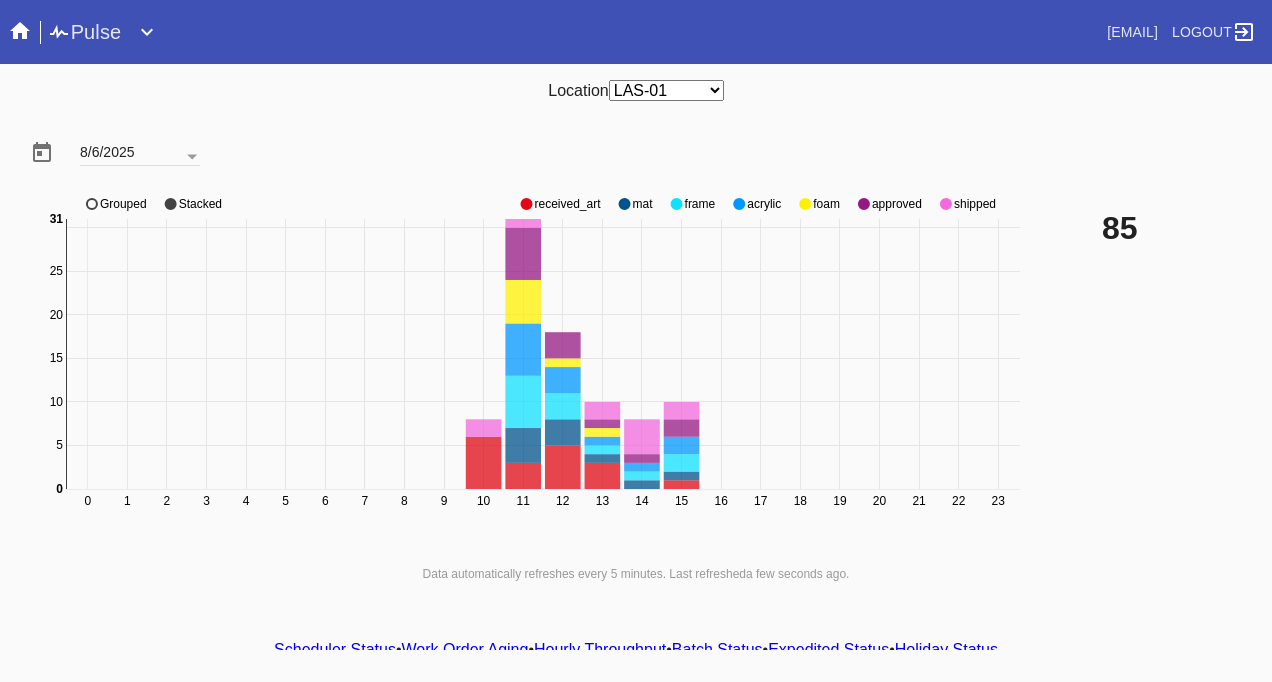click on "0 1 2 3 4 5 6 7 8 9 10 11 12 13 14 15 16 17 18 19 20 21 22 23 0 5 10 15 20 25 30 0 31 received_art mat frame acrylic foam approved shipped Grouped Stacked" 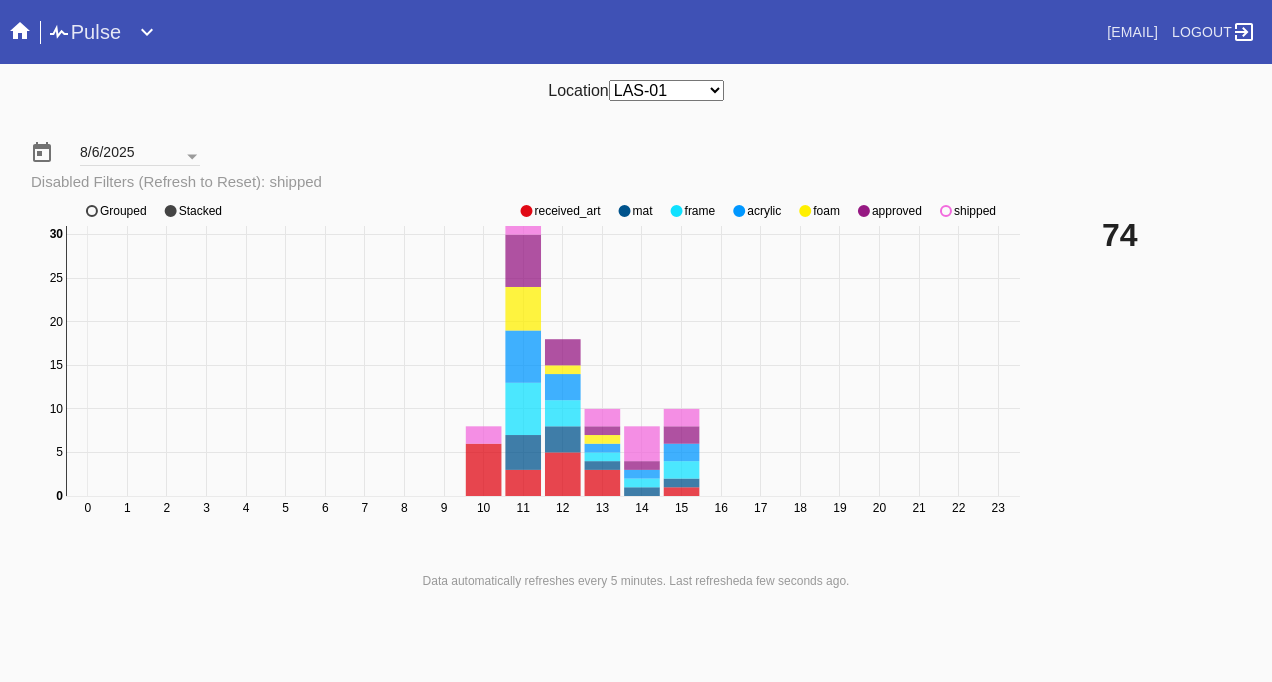 click on "0 1 2 3 4 5 6 7 8 9 10 11 12 13 14 15 16 17 18 19 20 21 22 23 0 5 10 15 20 25 30 0 30 received_art mat frame acrylic foam approved shipped Grouped Stacked" 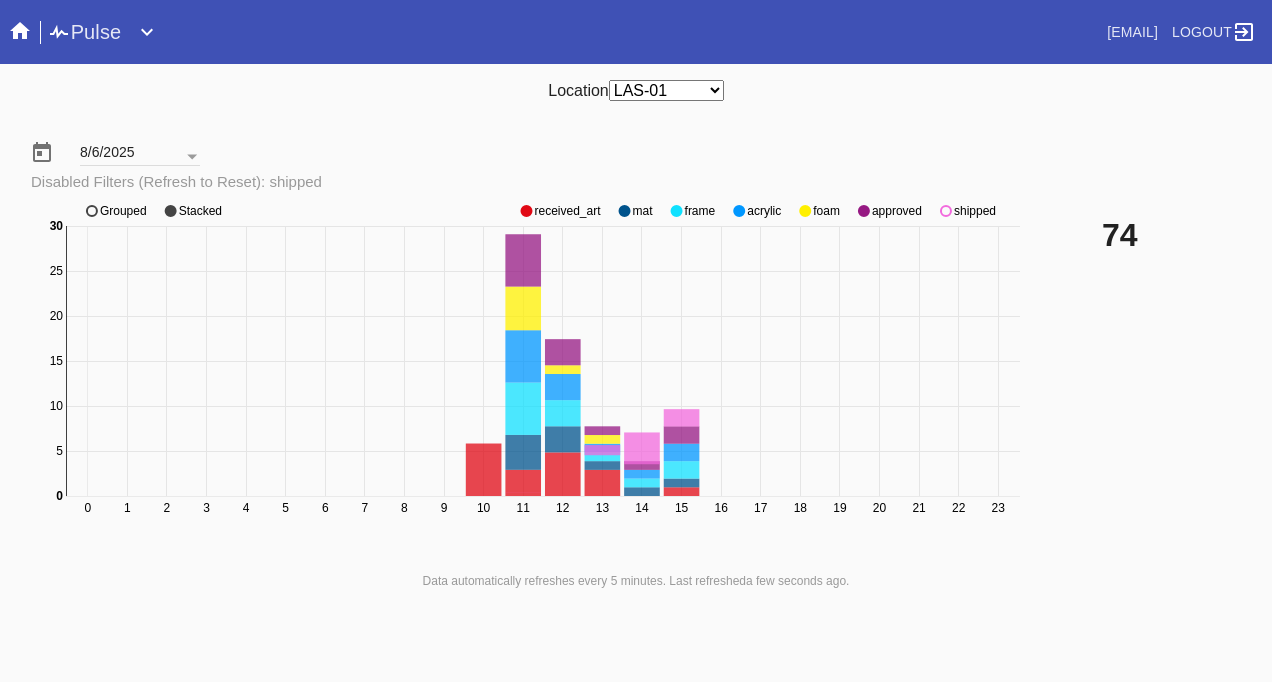 click on "0 1 2 3 4 5 6 7 8 9 10 11 12 13 14 15 16 17 18 19 20 21 22 23 0 5 10 15 20 25 30 0 30 received_art mat frame acrylic foam approved shipped Grouped Stacked" 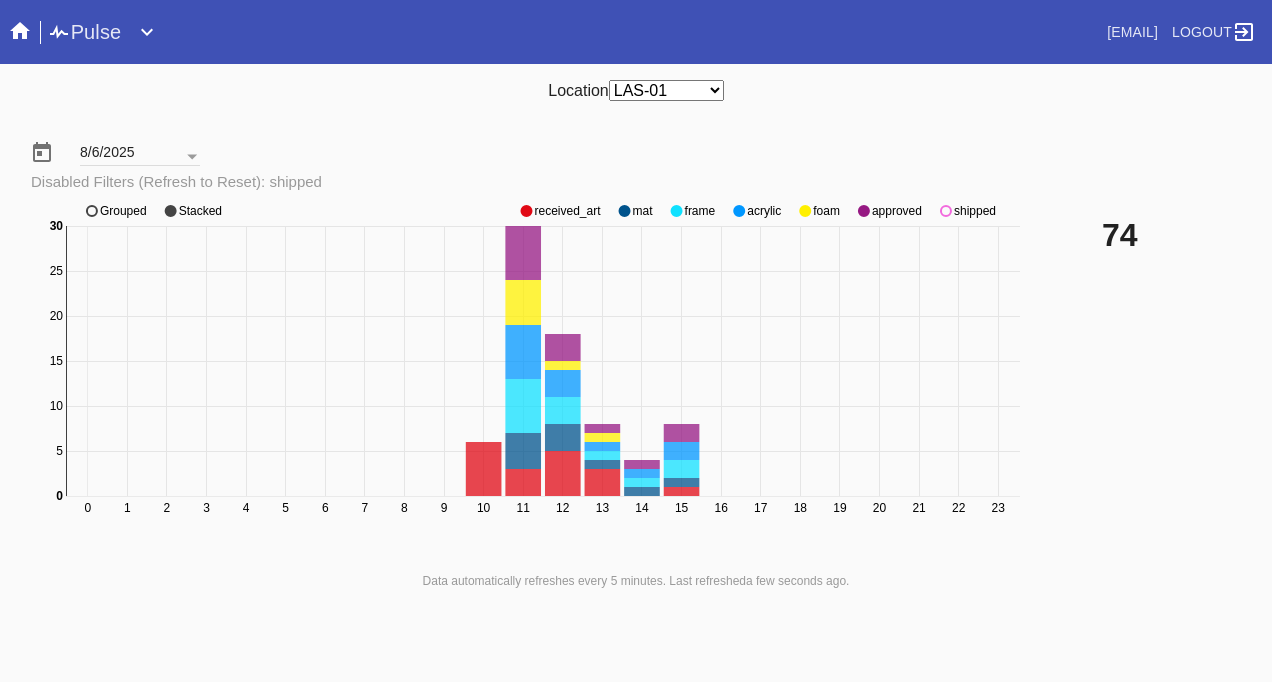 click on "shipped" 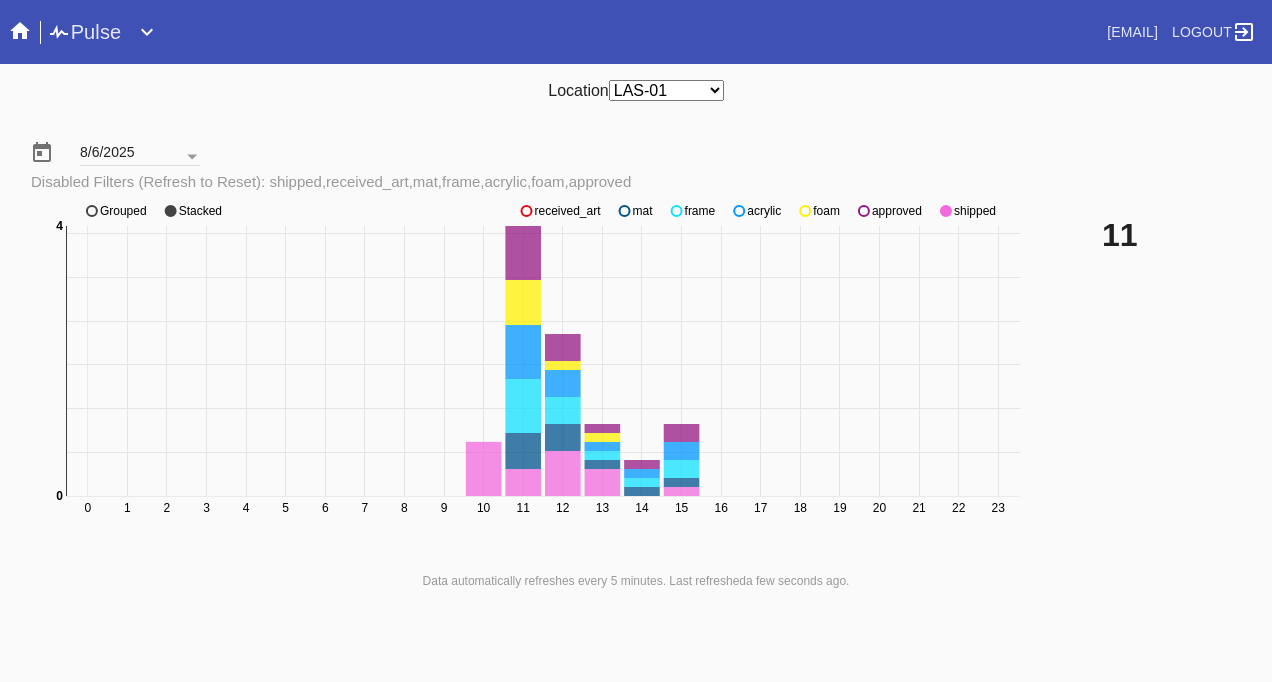click on "shipped" 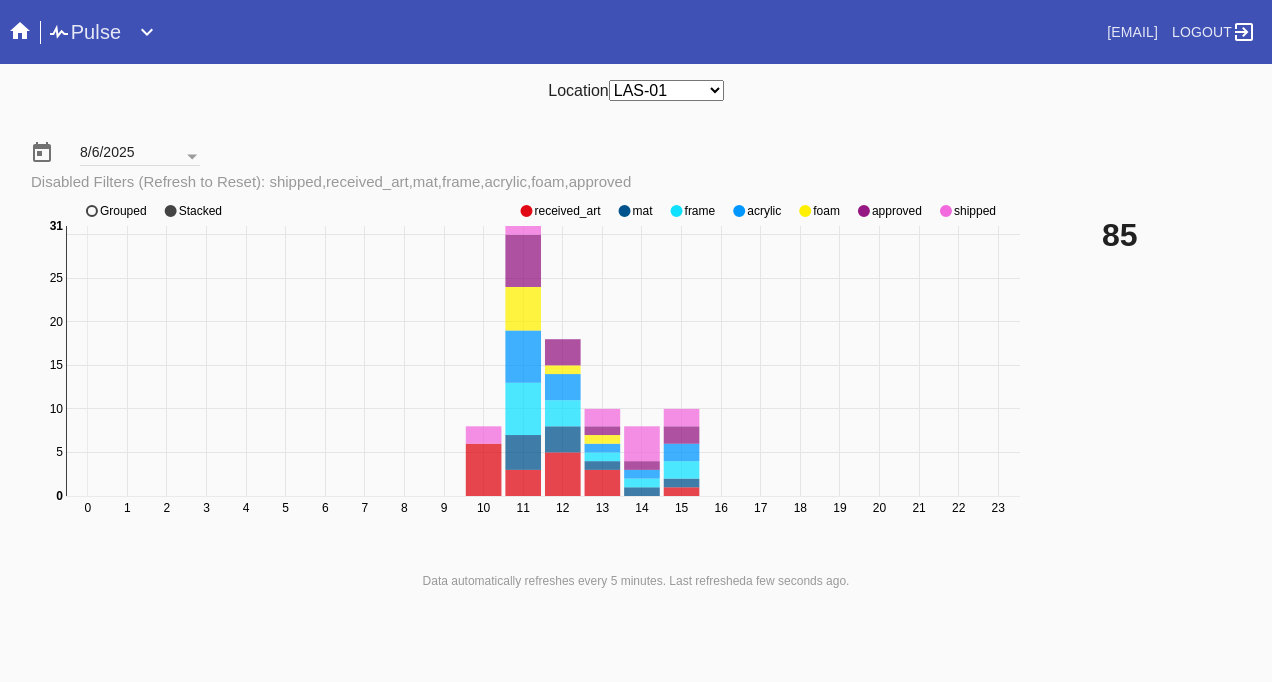 click on "shipped" 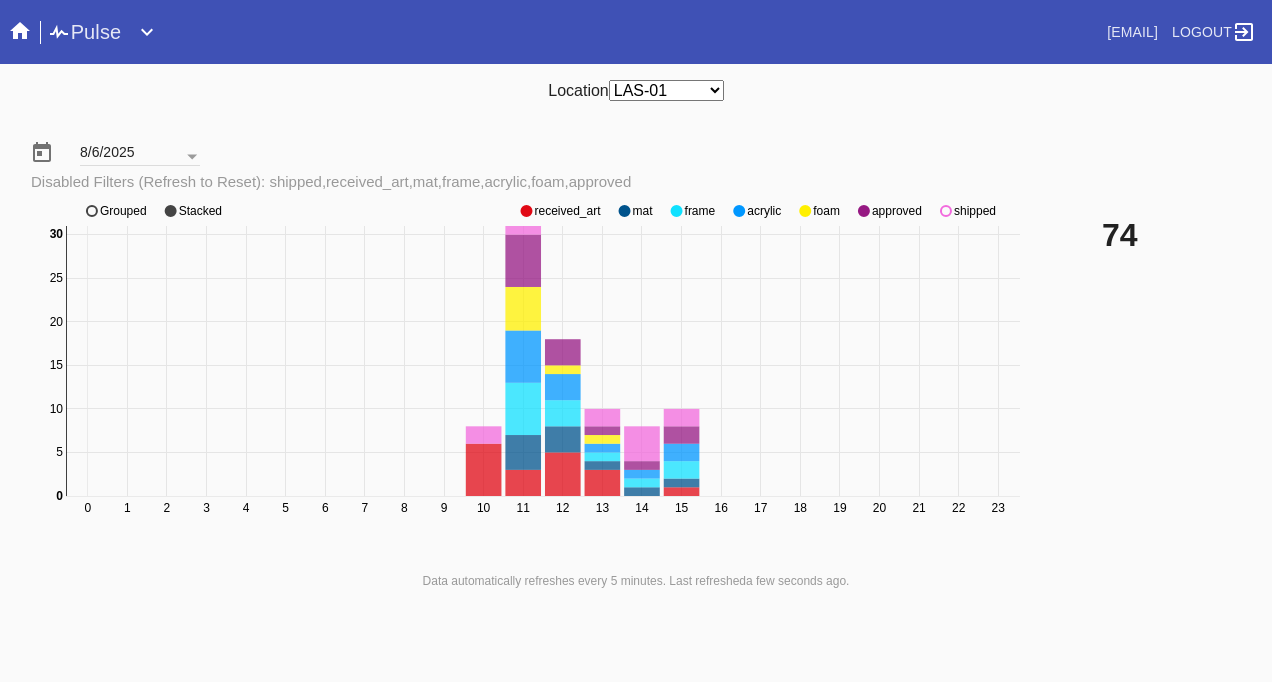 click on "shipped" 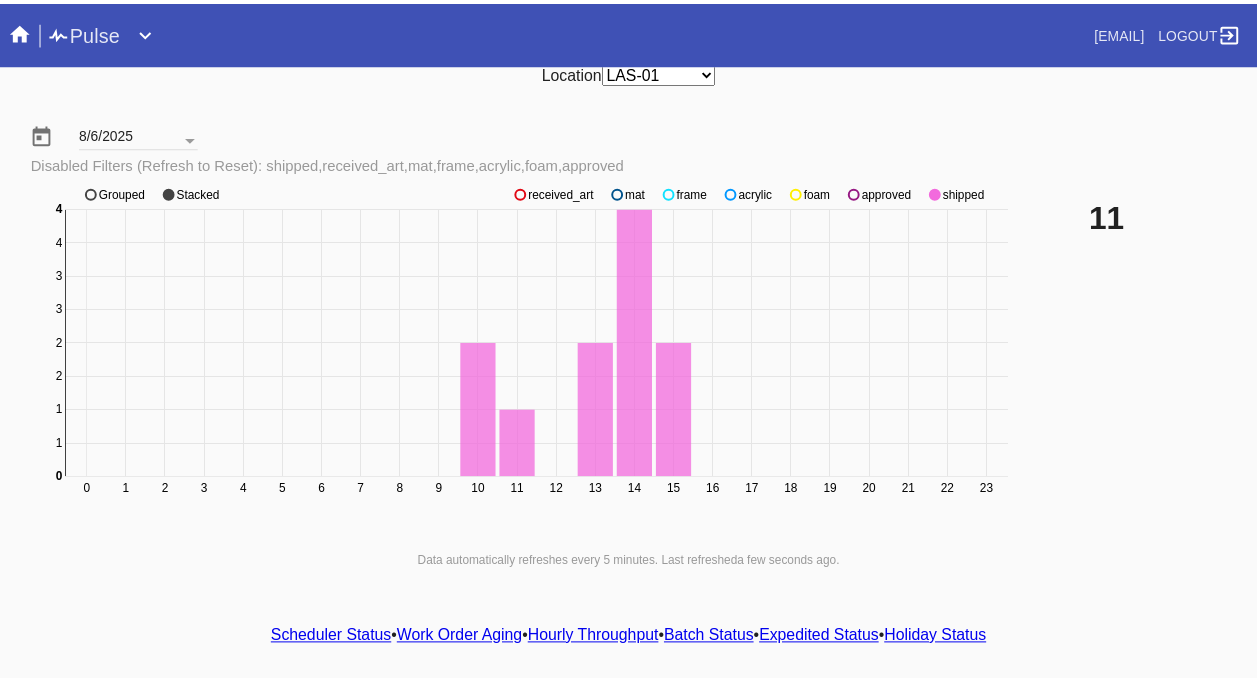 scroll, scrollTop: 0, scrollLeft: 0, axis: both 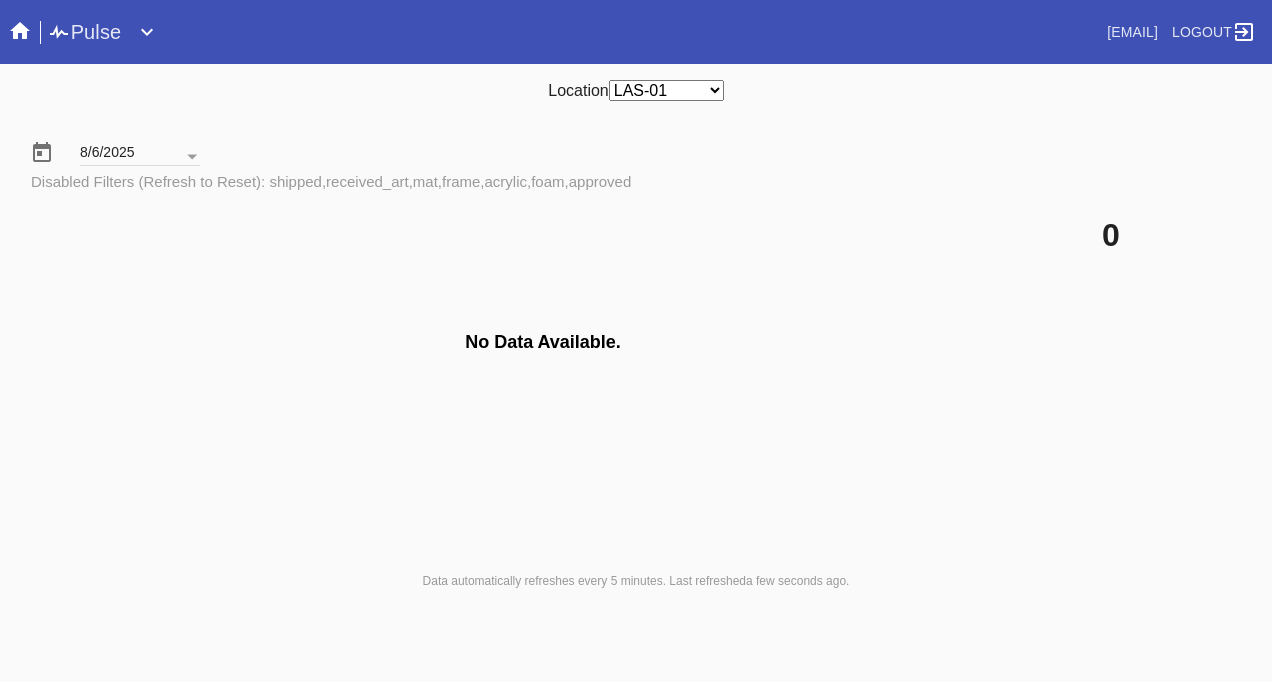 click on "Pulse" at bounding box center [84, 32] 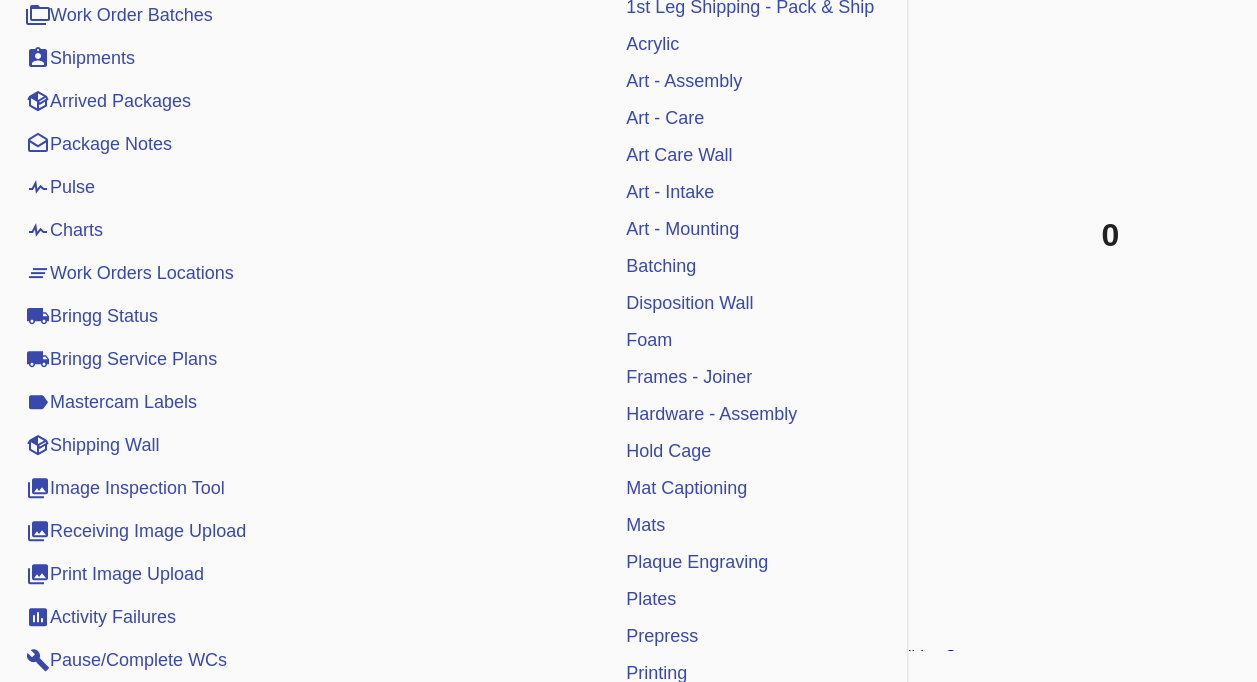 scroll, scrollTop: 300, scrollLeft: 0, axis: vertical 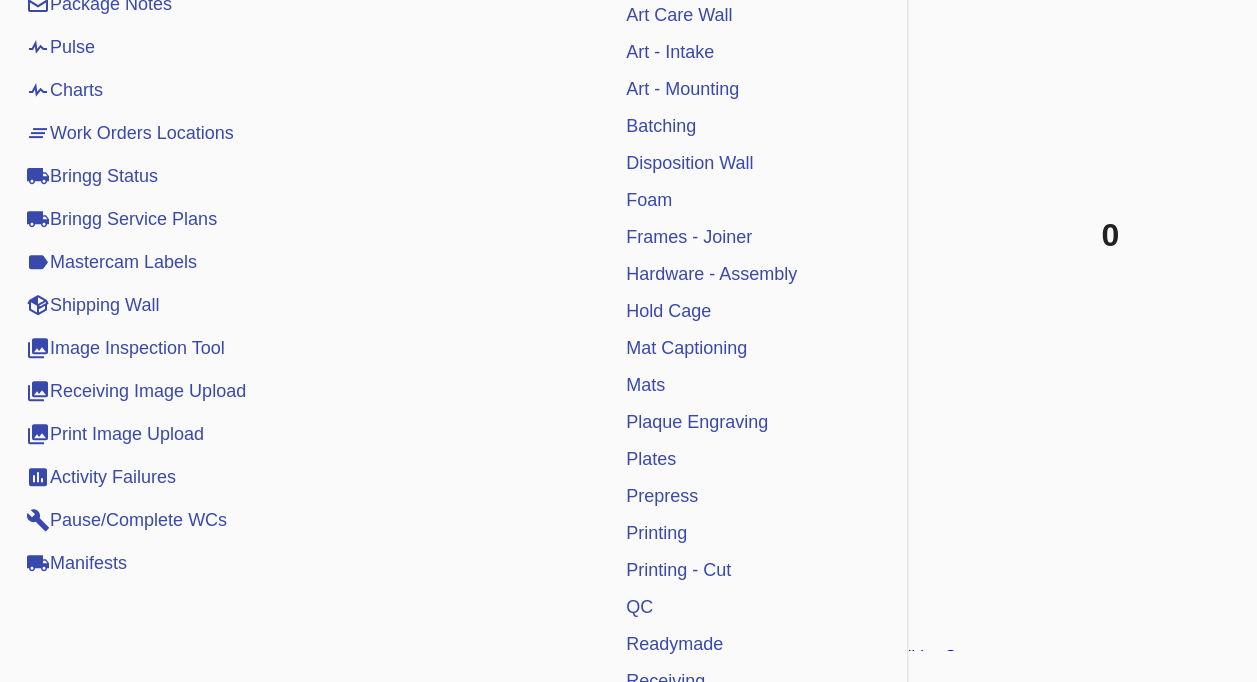 click on "Manifests" at bounding box center [76, 563] 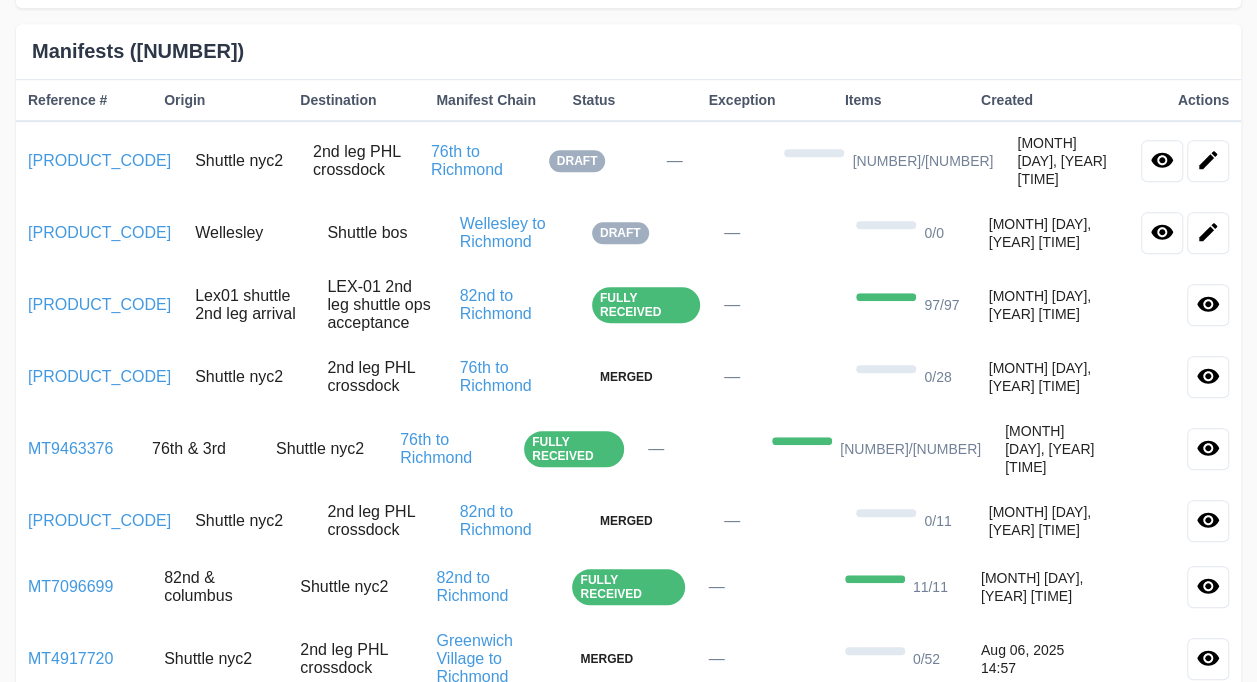 scroll, scrollTop: 500, scrollLeft: 0, axis: vertical 